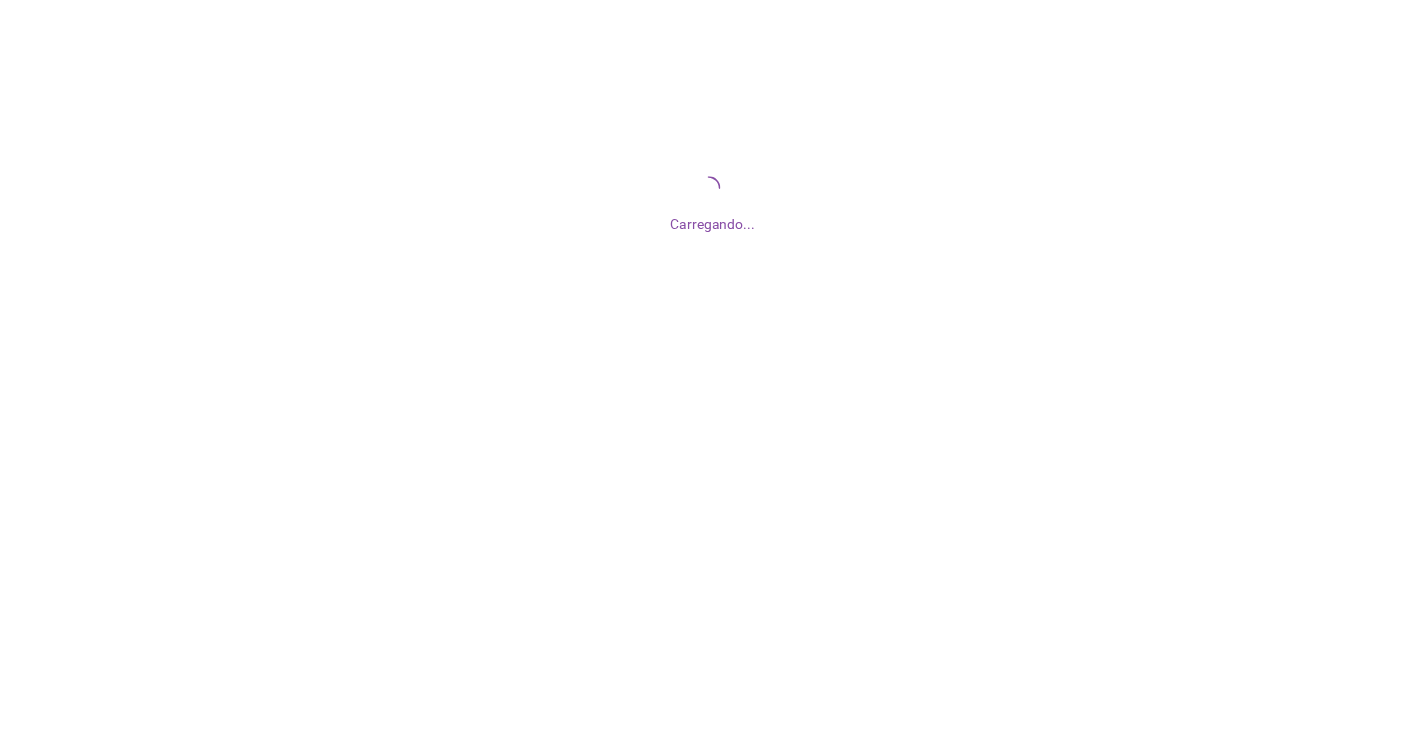 scroll, scrollTop: 0, scrollLeft: 0, axis: both 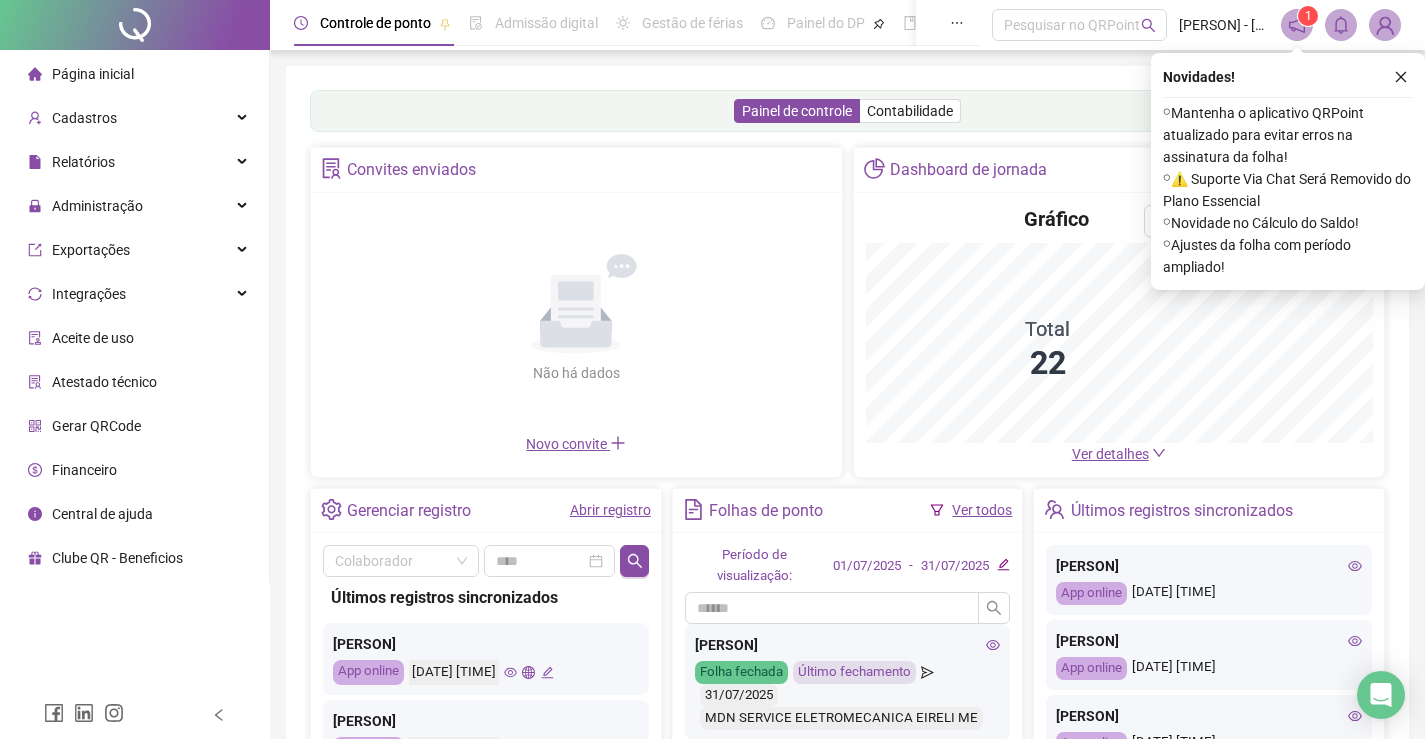 click on "Ver detalhes" at bounding box center (1110, 454) 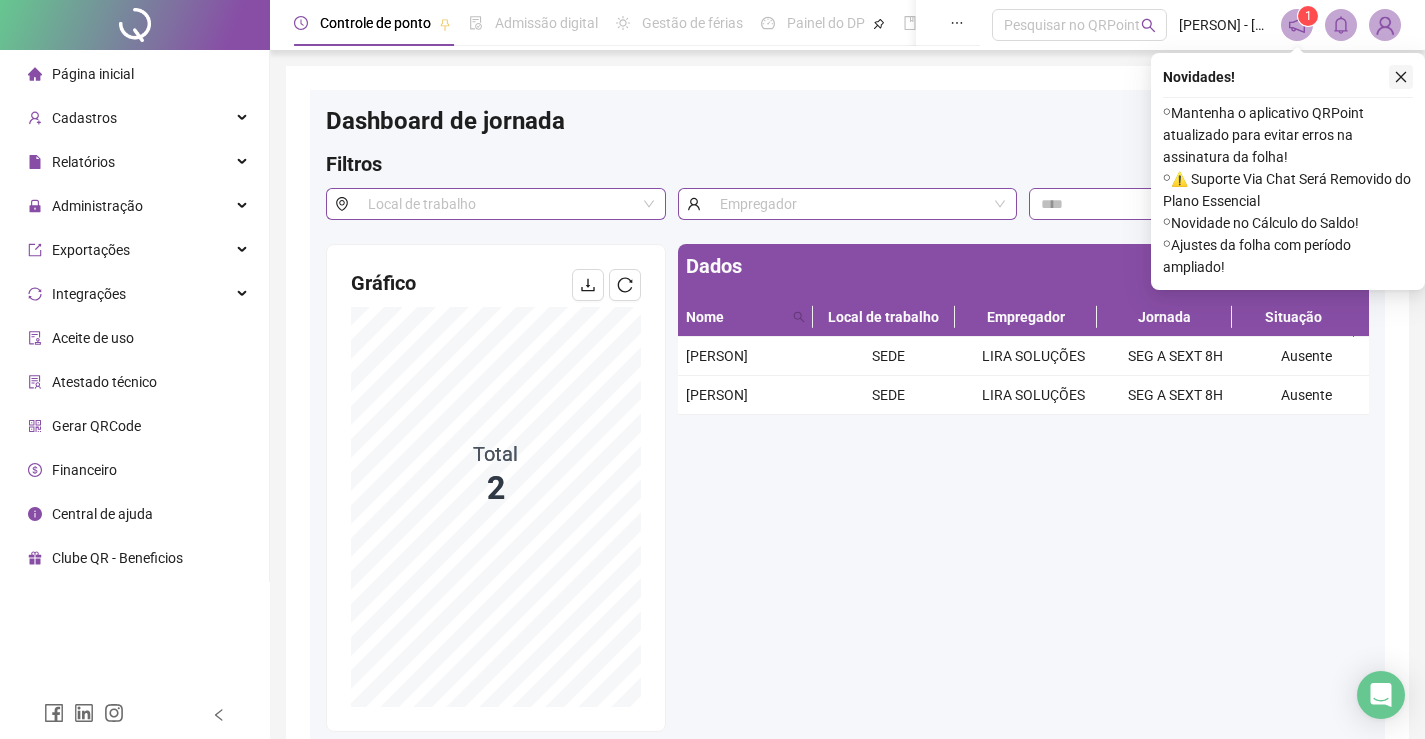 click at bounding box center [1401, 77] 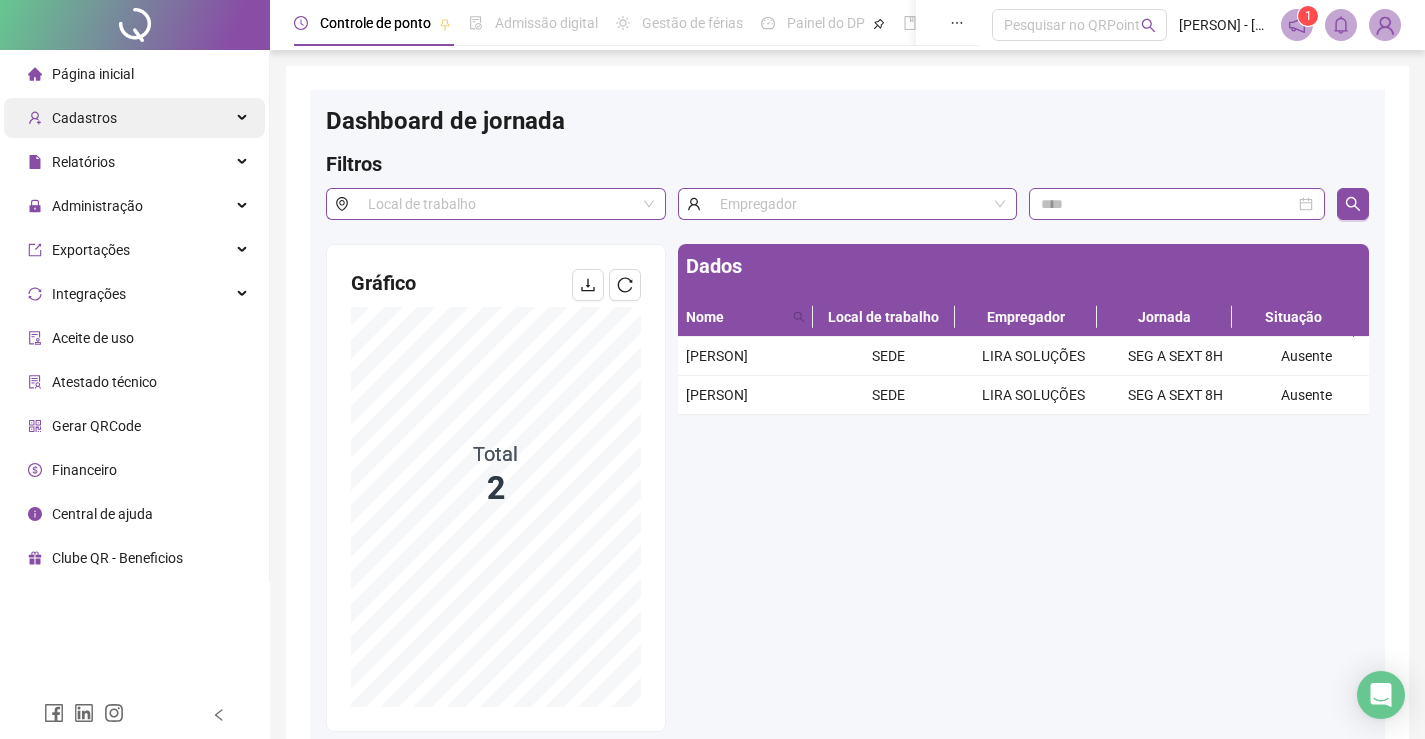 click on "Cadastros" at bounding box center [84, 118] 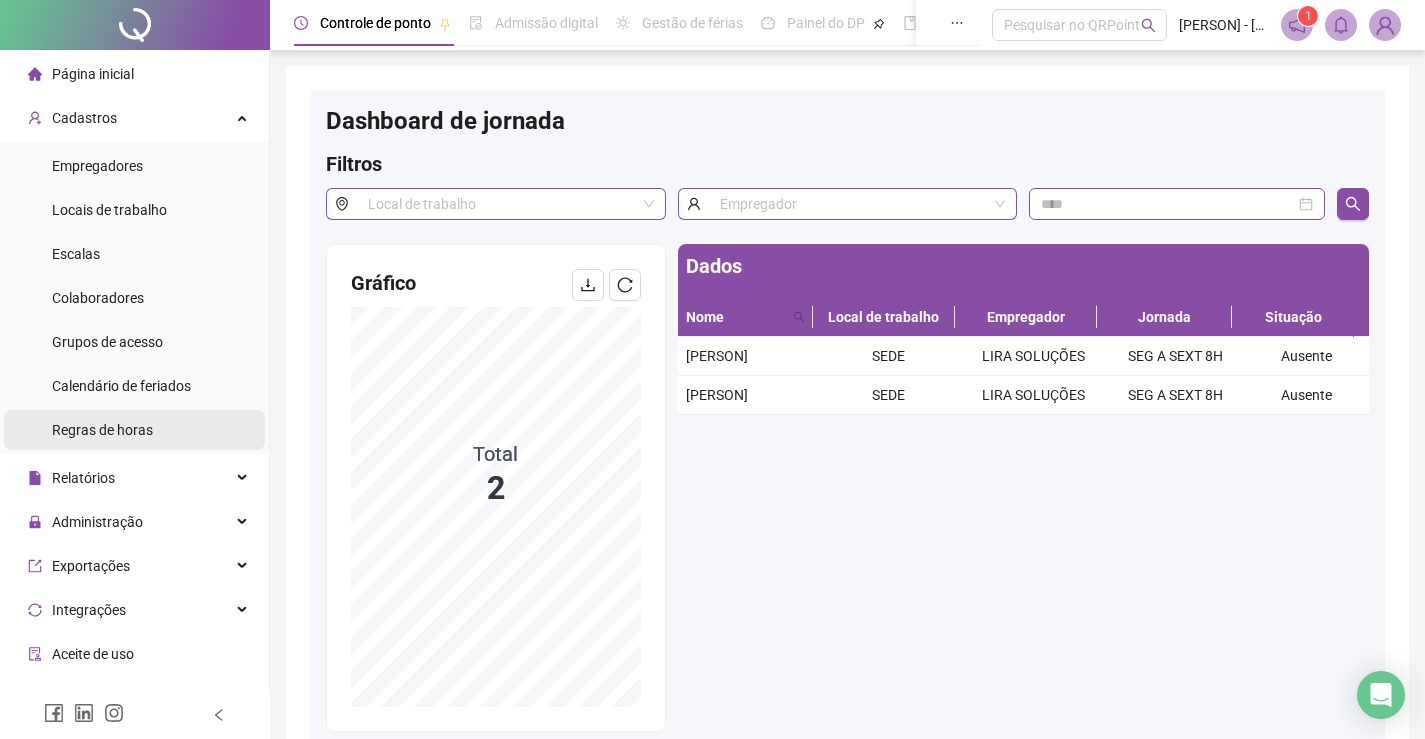 click on "Regras de horas" at bounding box center [102, 430] 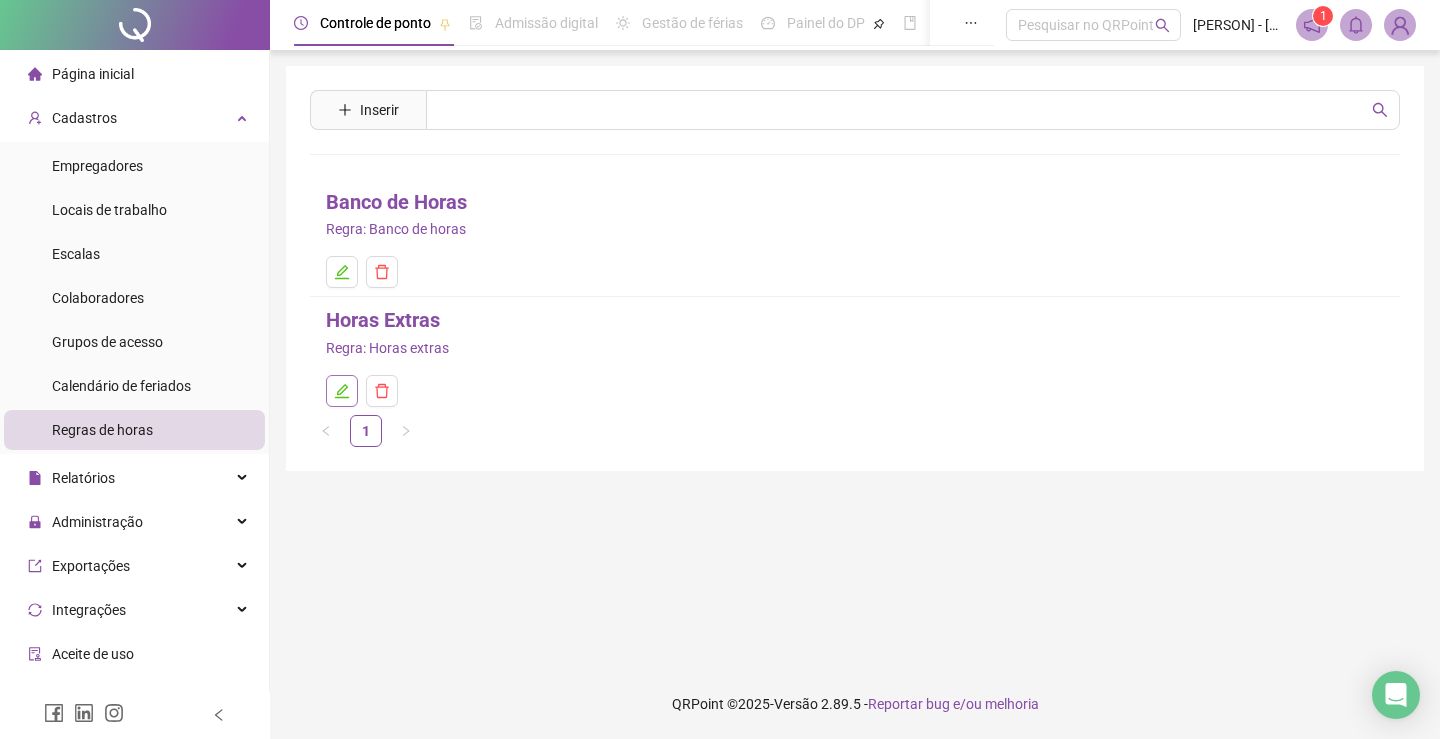 click 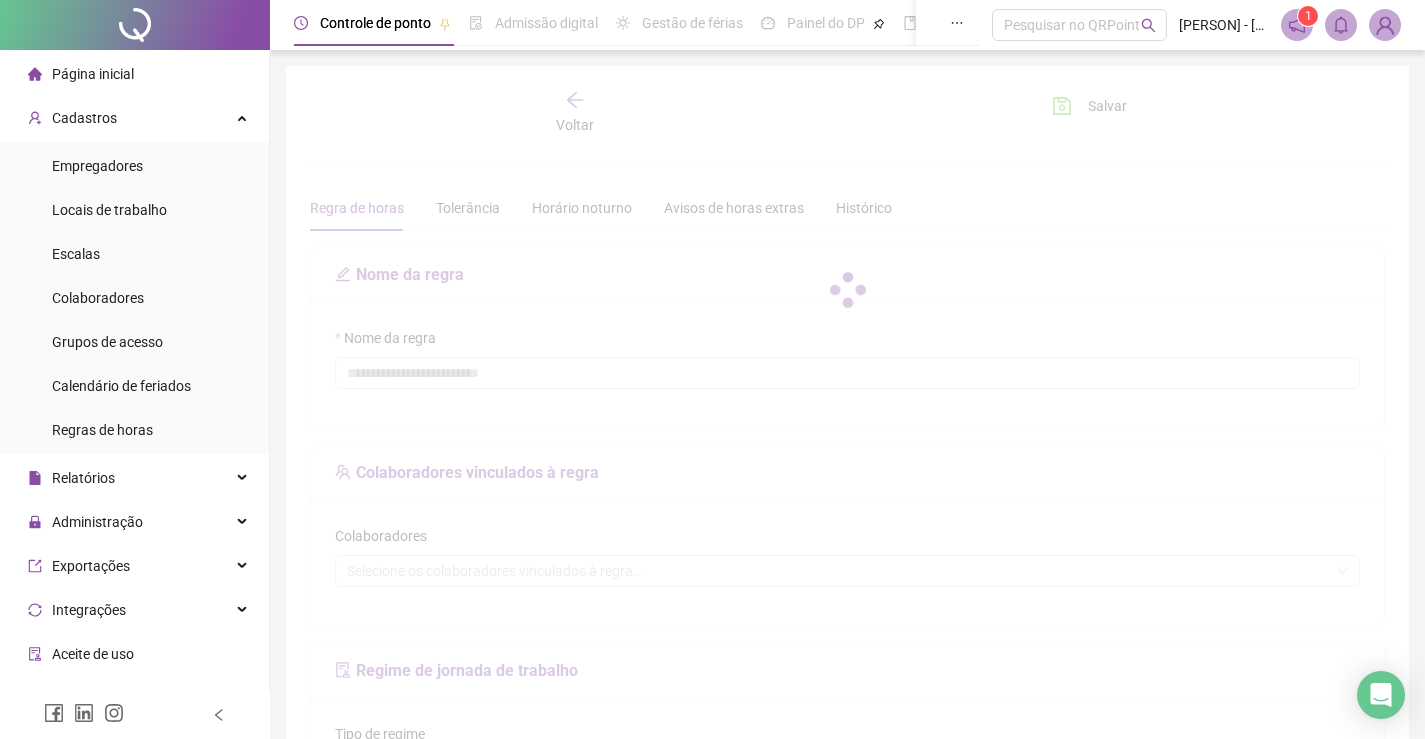 type on "**********" 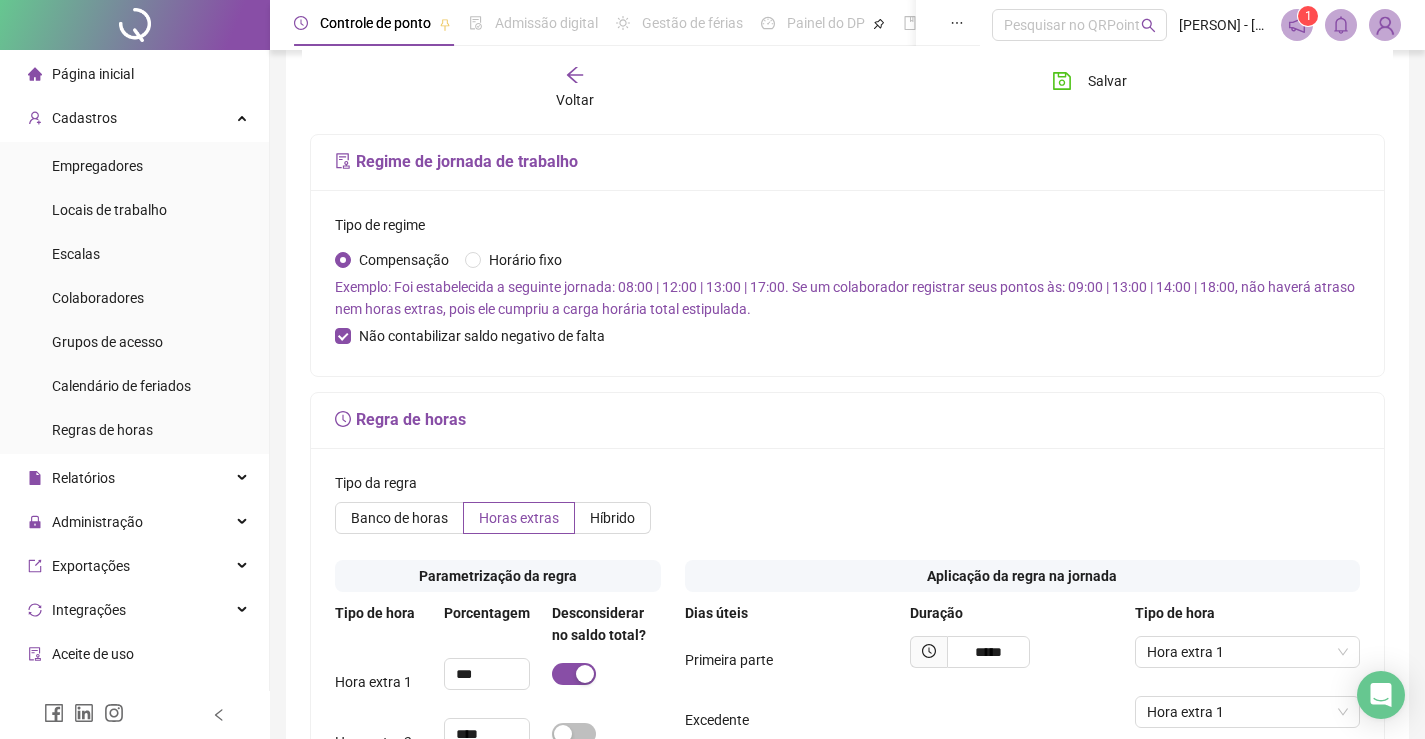 scroll, scrollTop: 600, scrollLeft: 0, axis: vertical 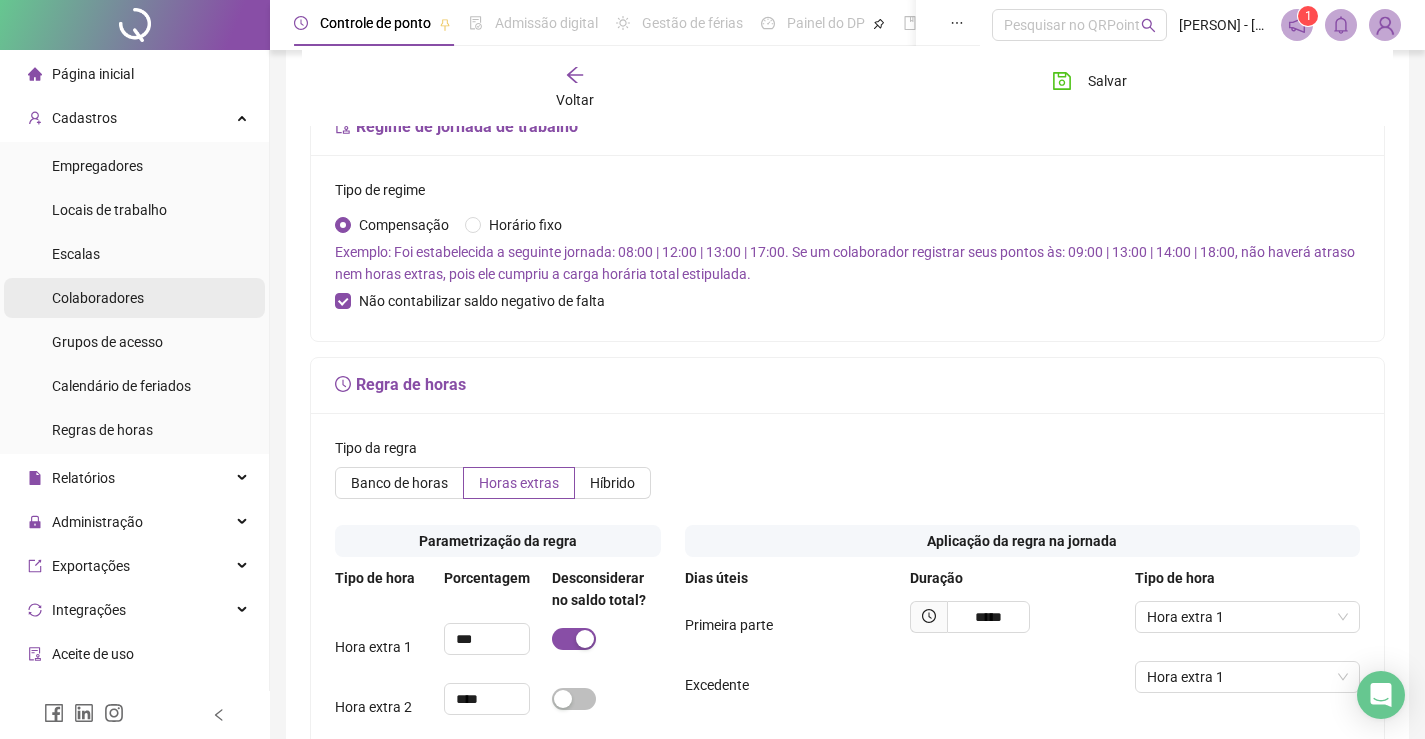 click on "Colaboradores" at bounding box center [98, 298] 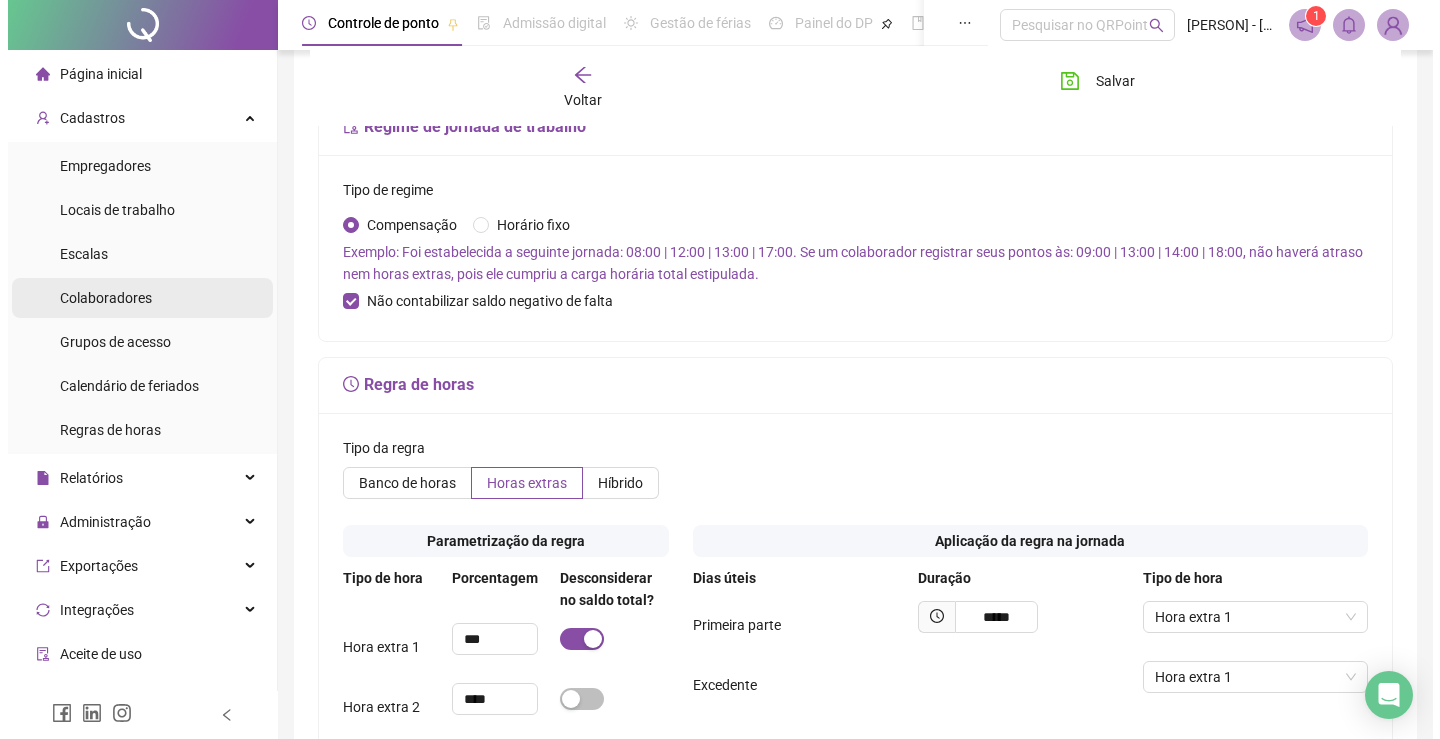 scroll, scrollTop: 0, scrollLeft: 0, axis: both 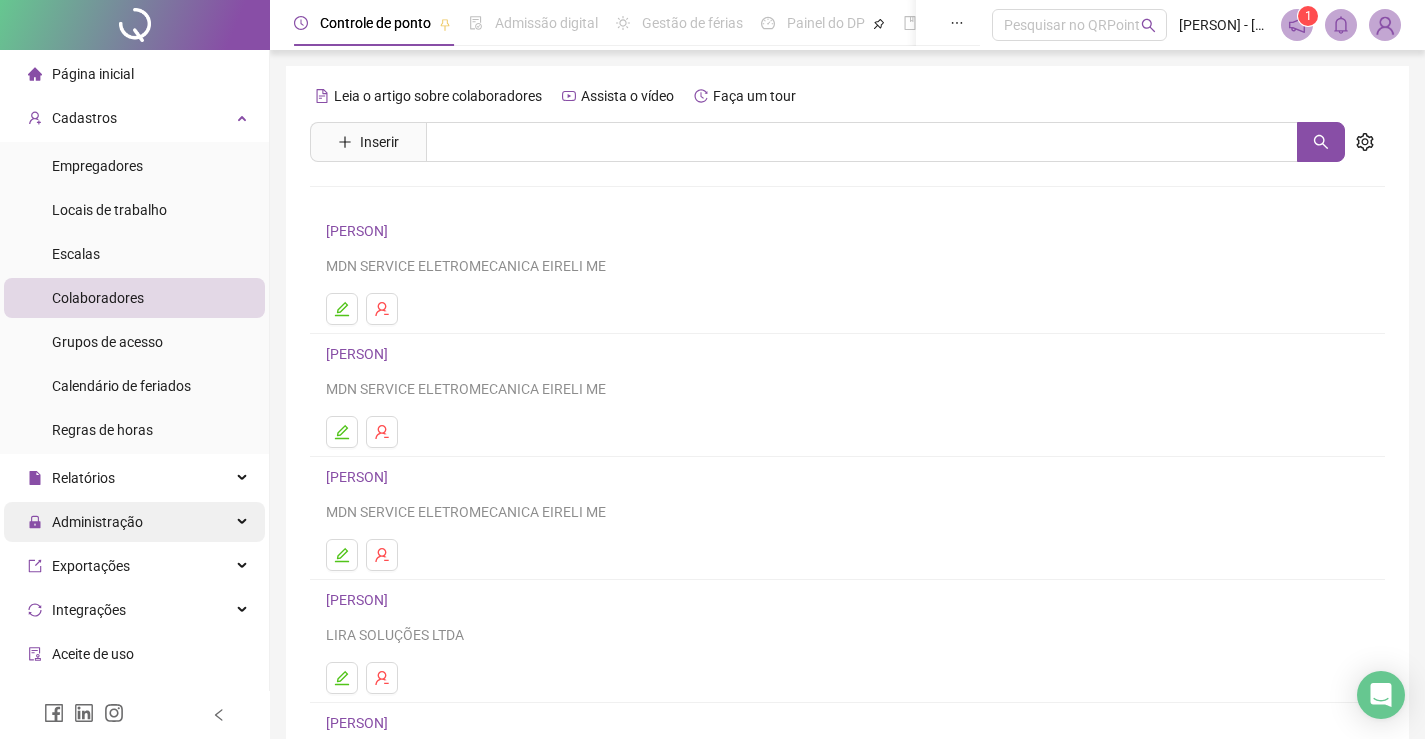 click on "Administração" at bounding box center [97, 522] 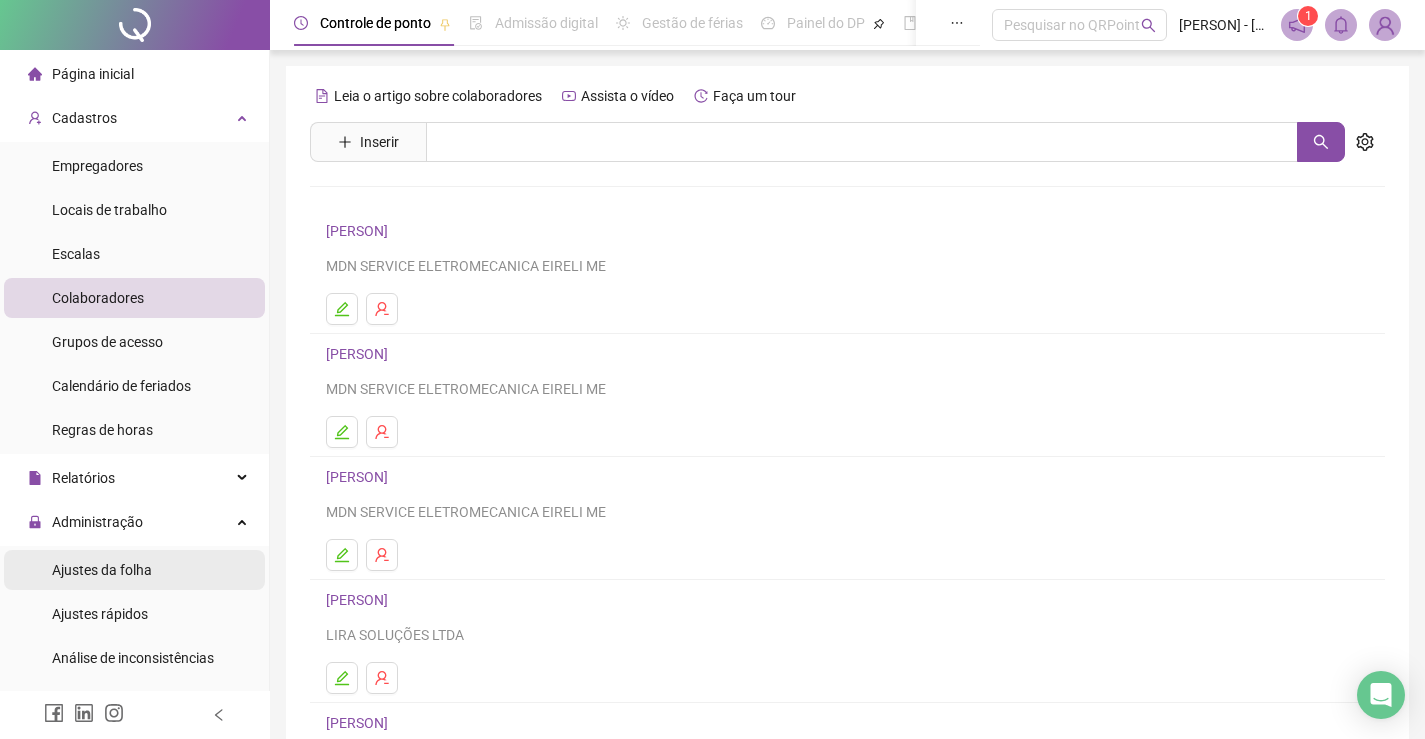click on "Ajustes da folha" at bounding box center [102, 570] 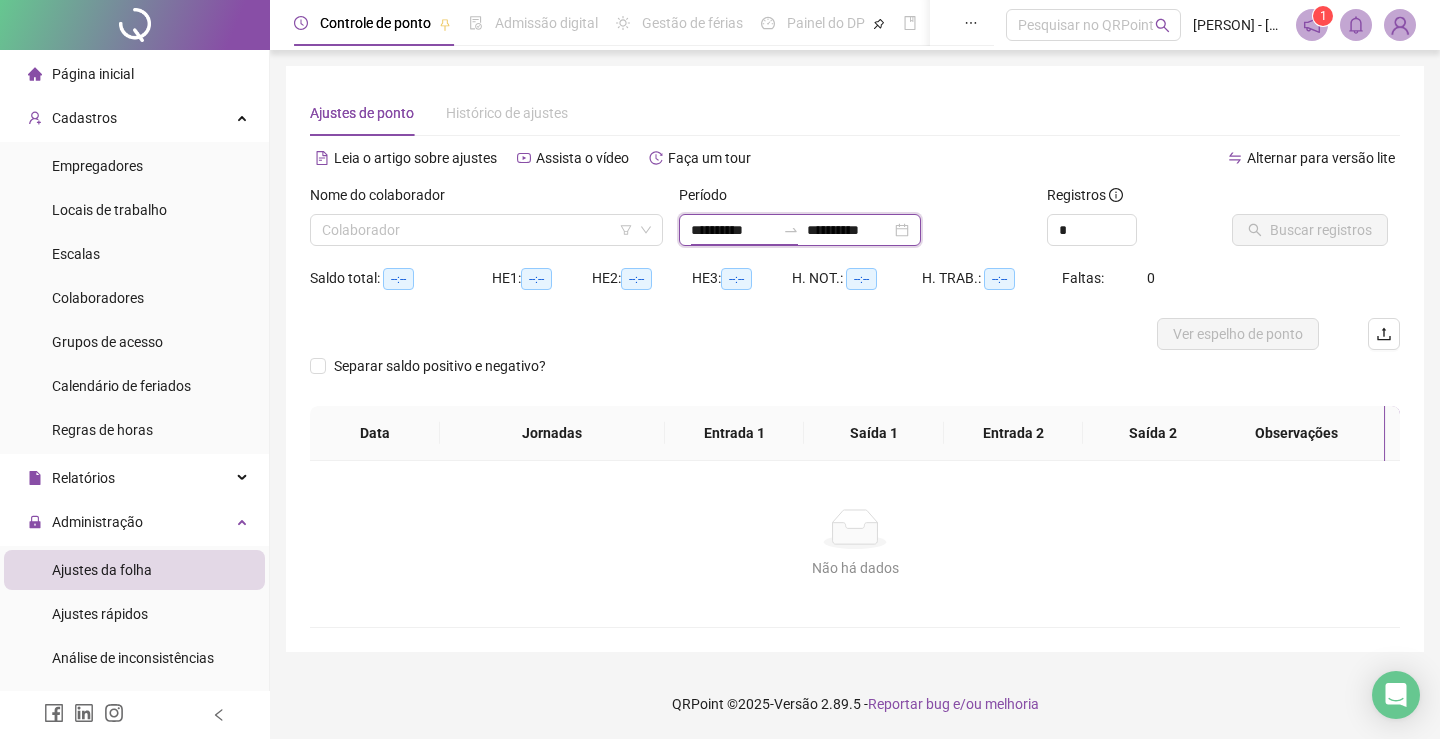 click on "**********" at bounding box center (733, 230) 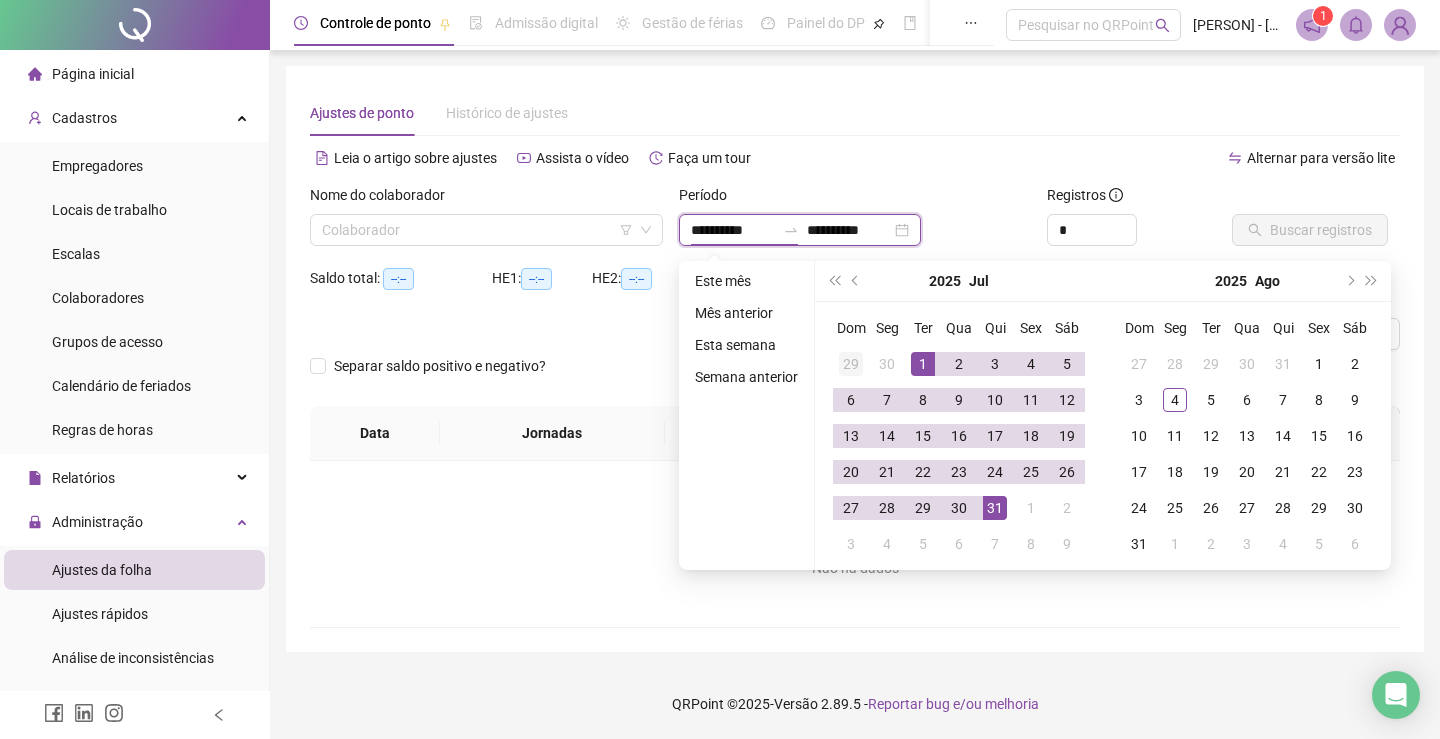 type on "**********" 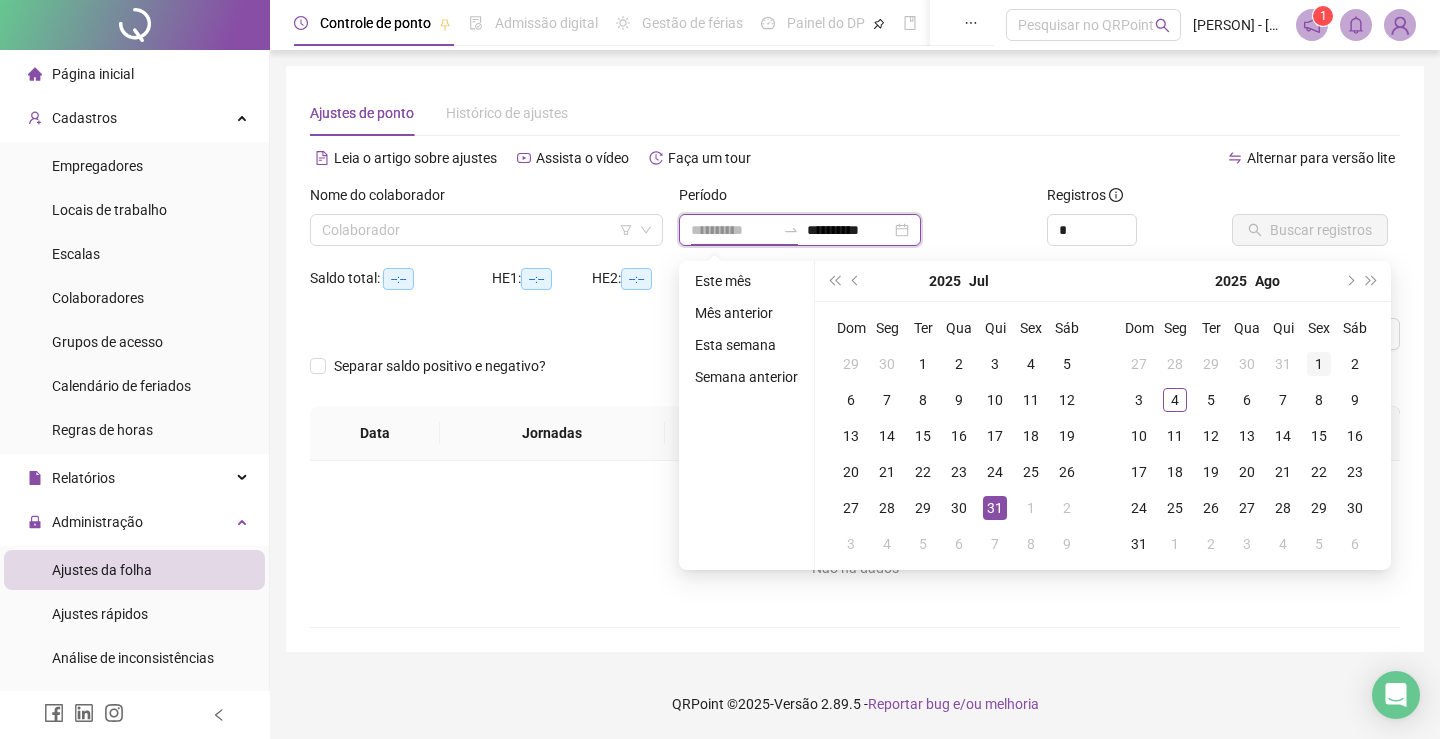 type on "**********" 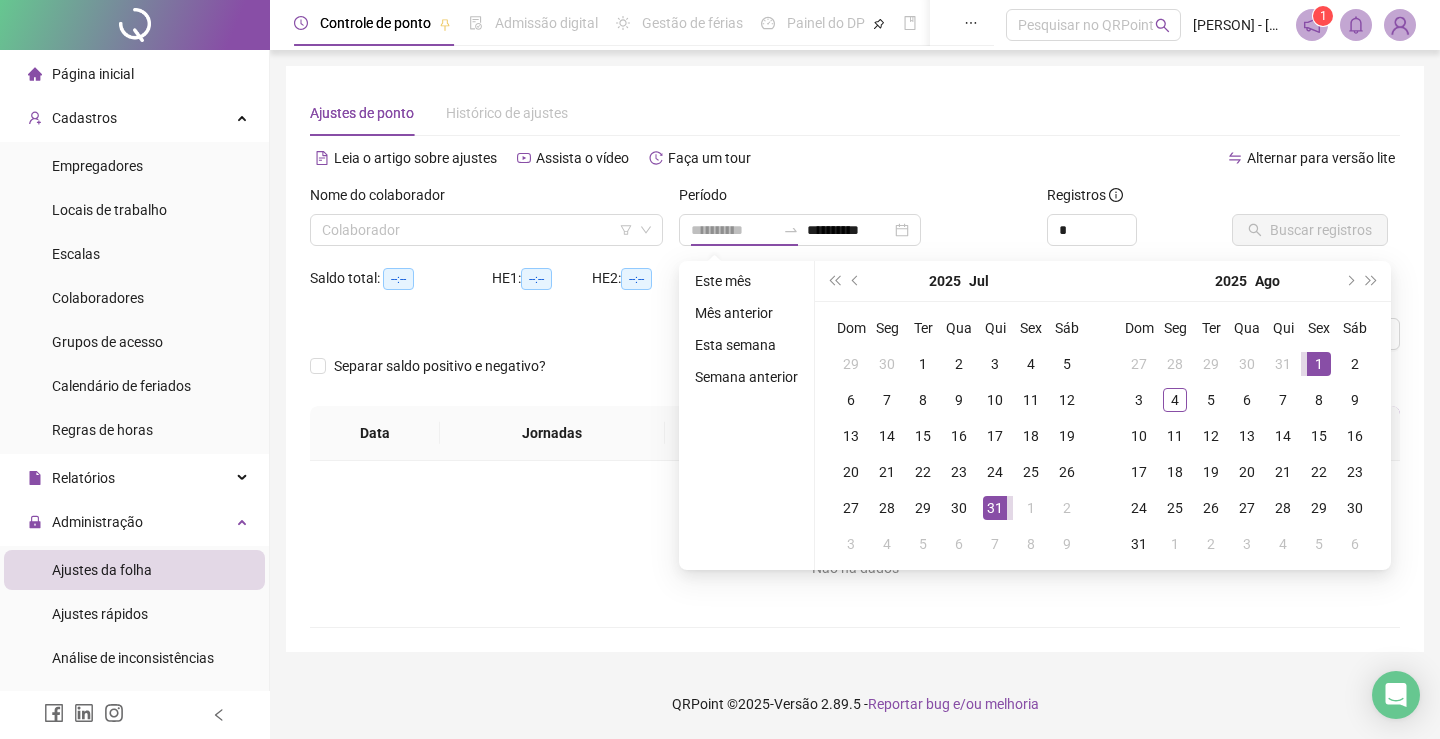 click on "1" at bounding box center (1319, 364) 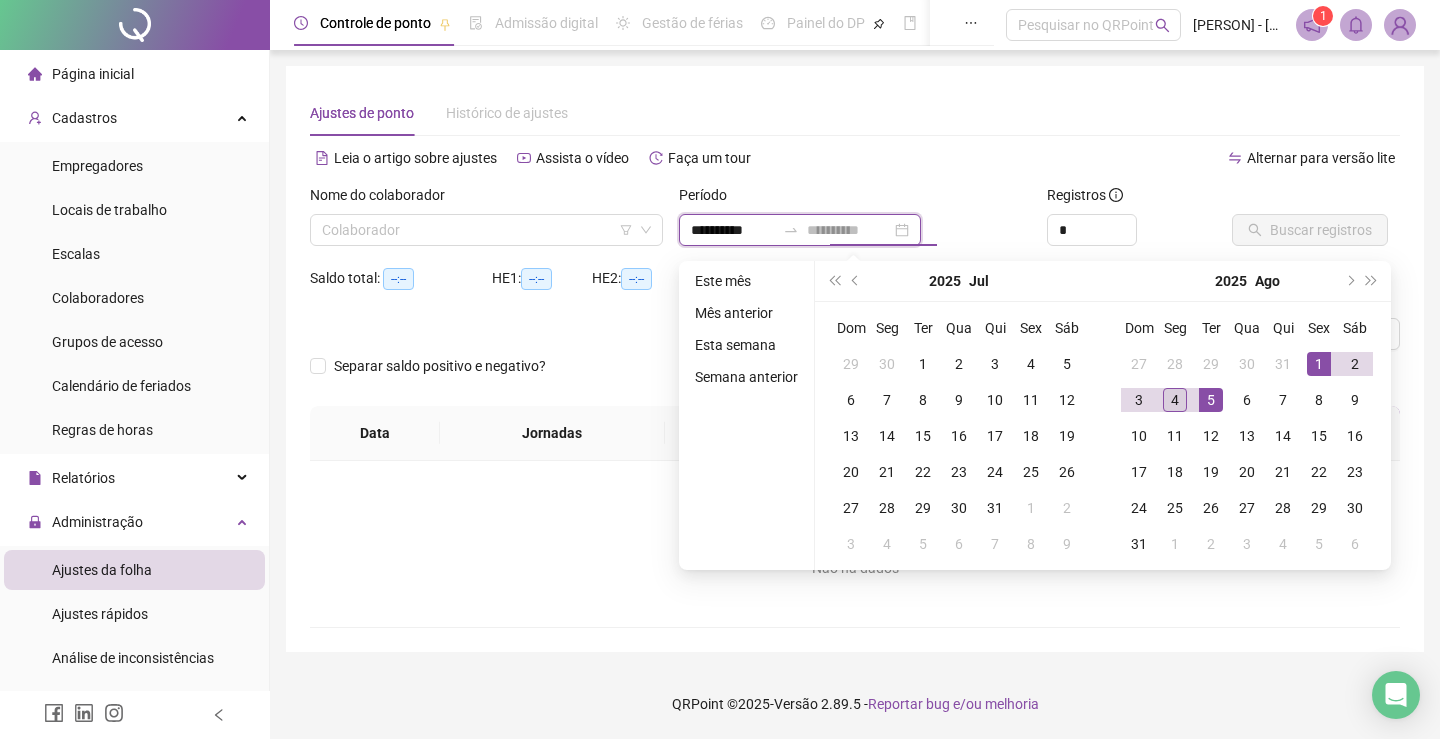 type on "**********" 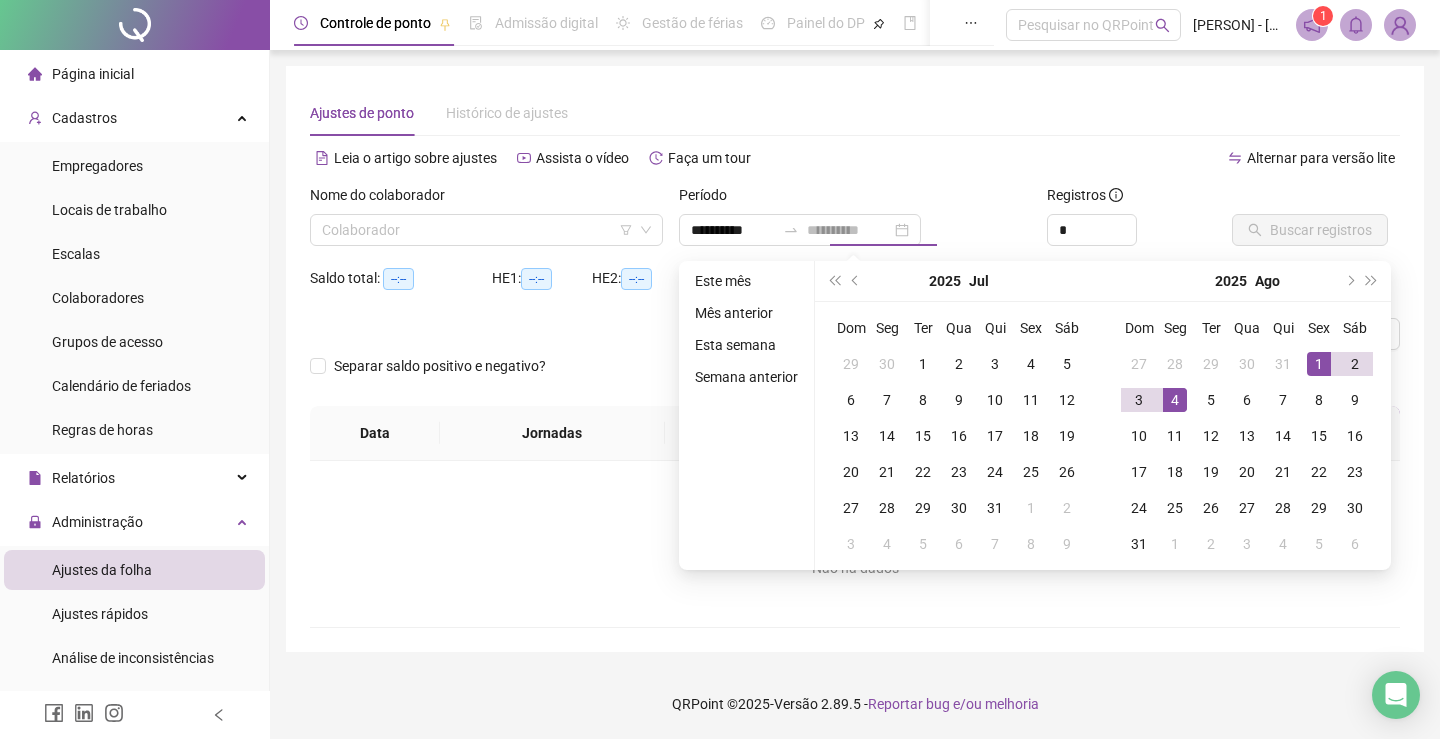 click on "4" at bounding box center [1175, 400] 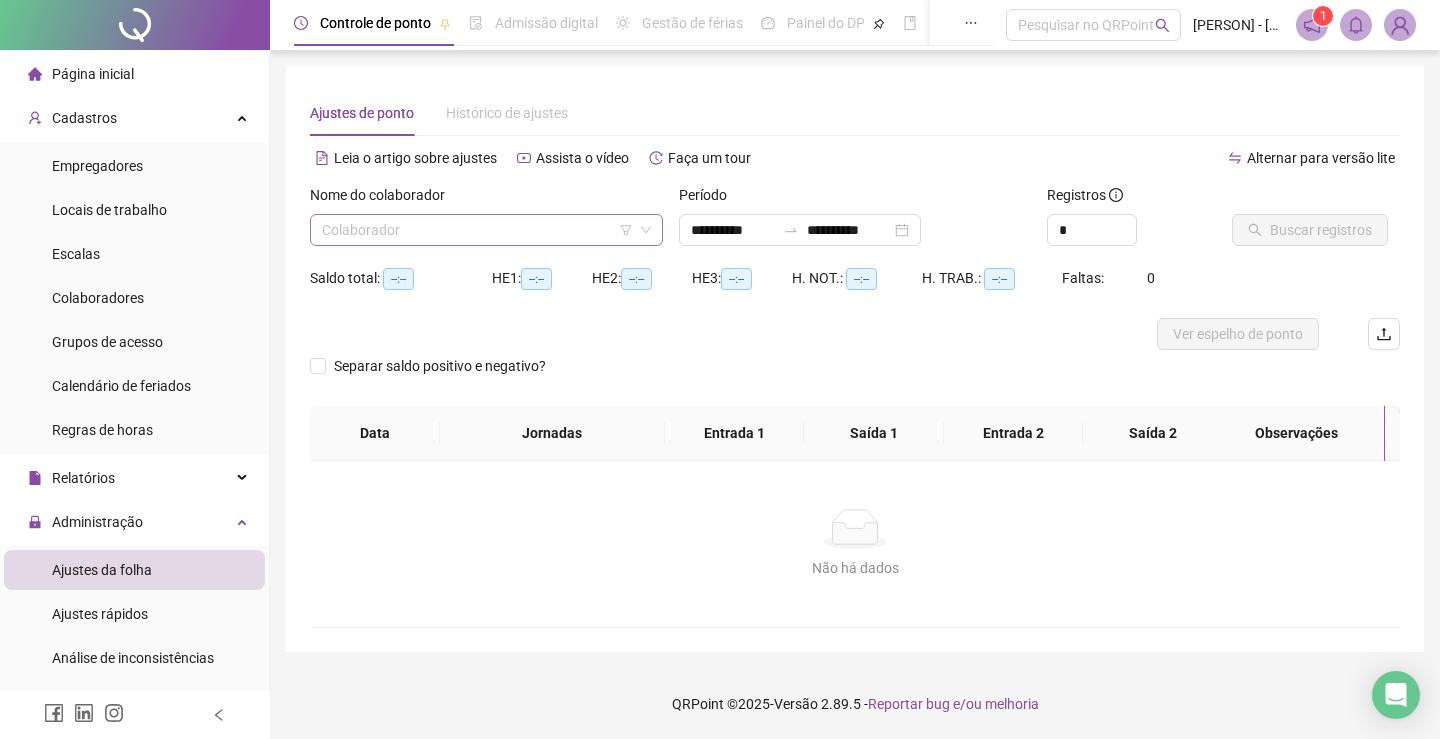 click at bounding box center [477, 230] 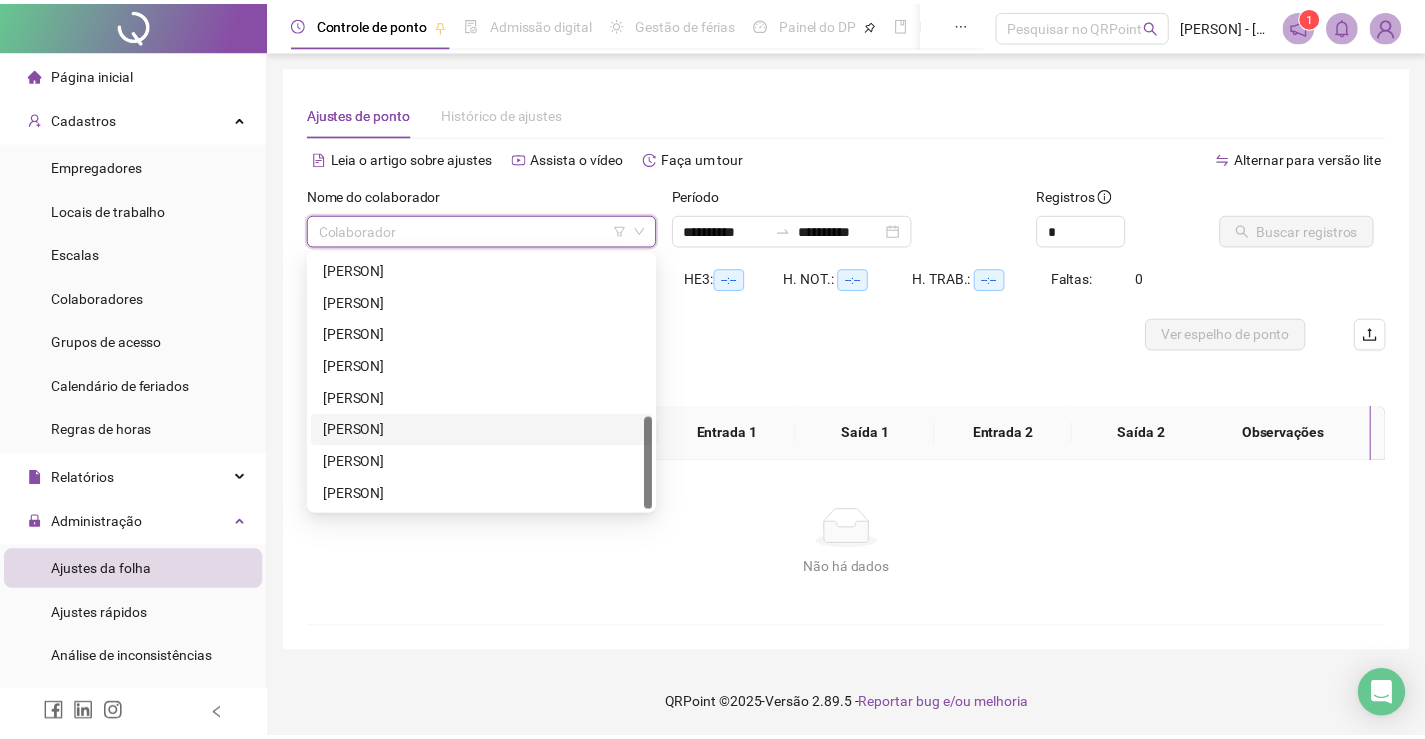 scroll, scrollTop: 348, scrollLeft: 0, axis: vertical 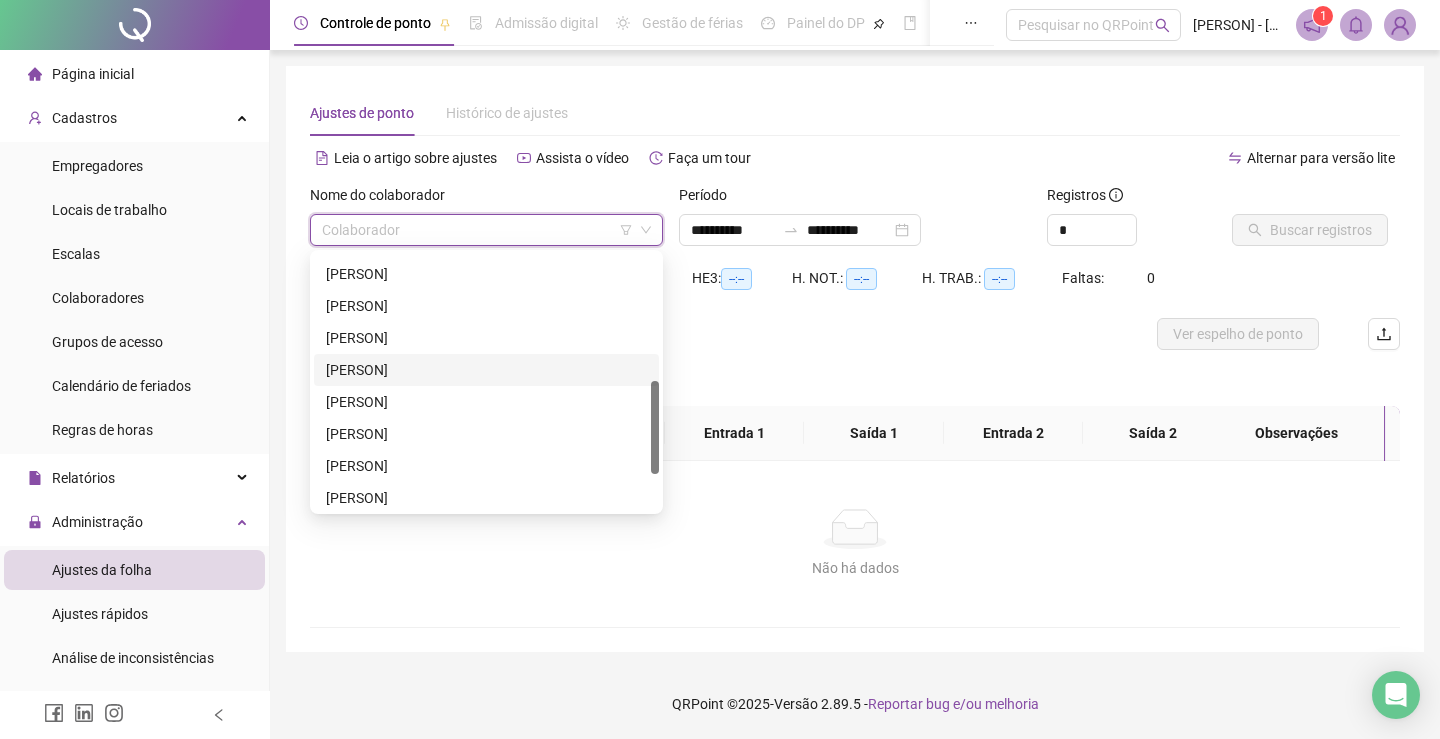 click on "[FIRST] [LAST] [LAST]" at bounding box center [486, 370] 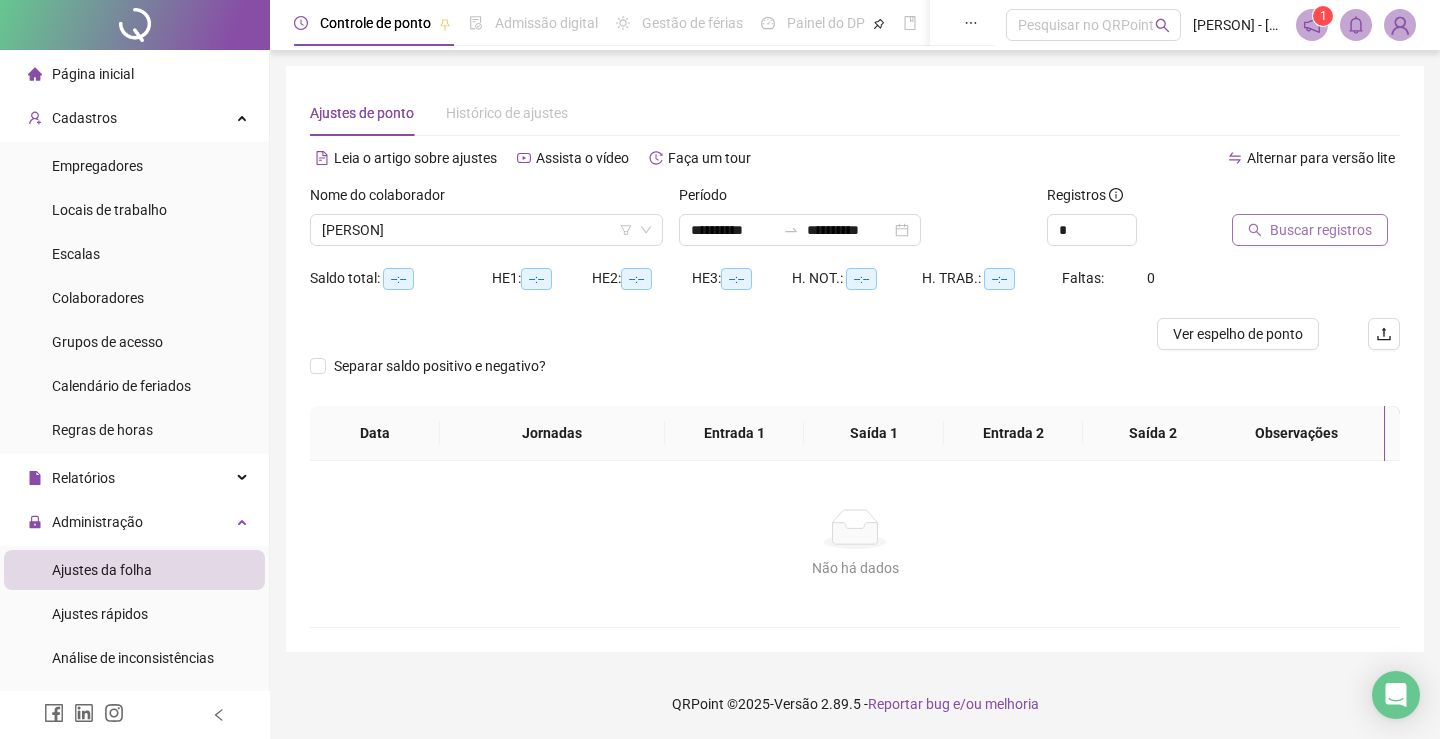 click on "Buscar registros" at bounding box center [1321, 230] 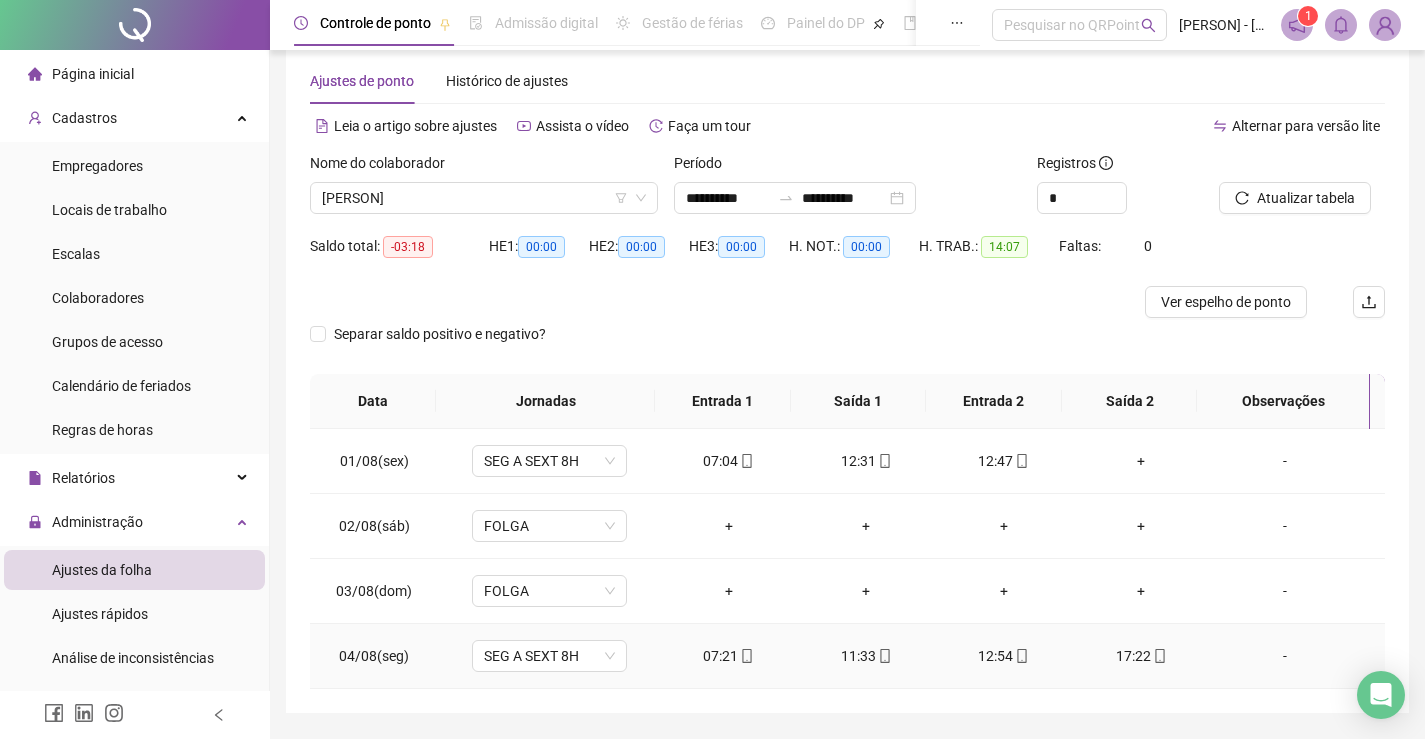 scroll, scrollTop: 0, scrollLeft: 0, axis: both 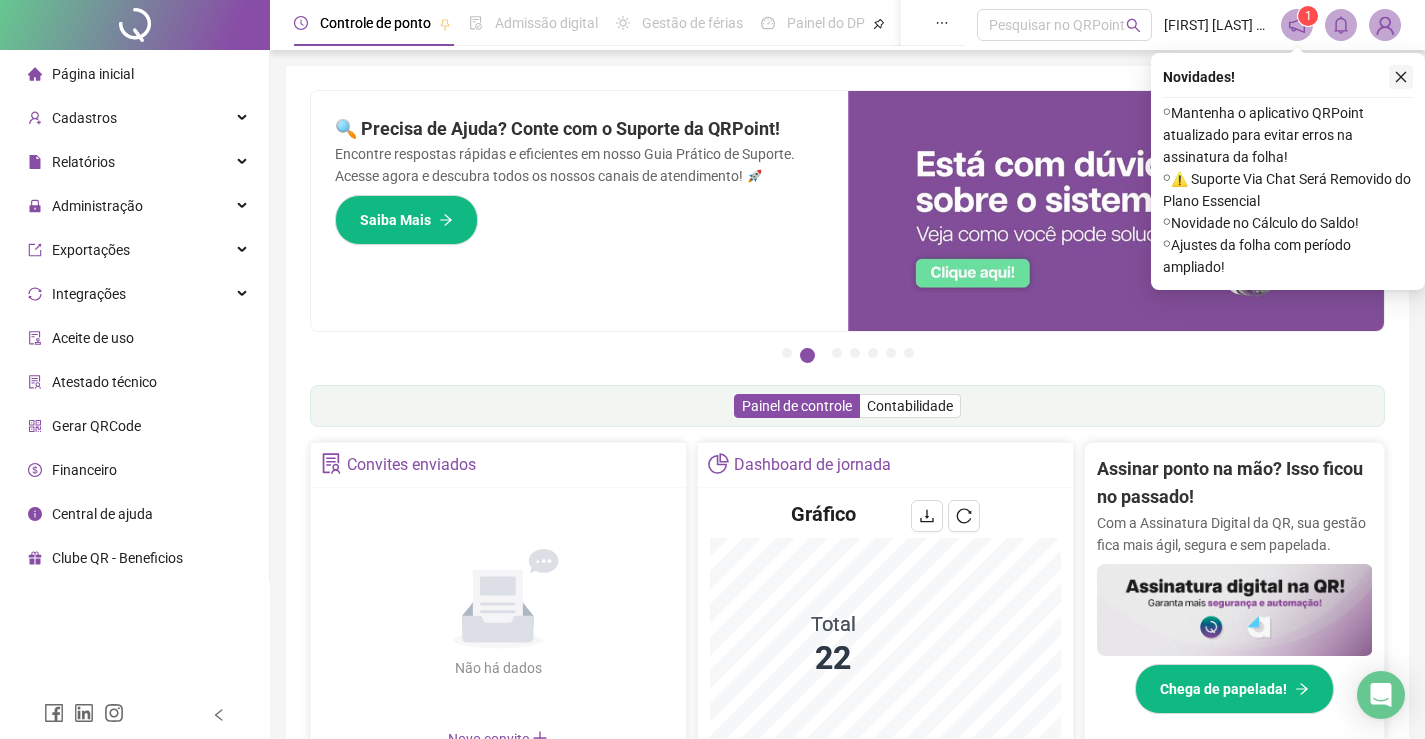 click 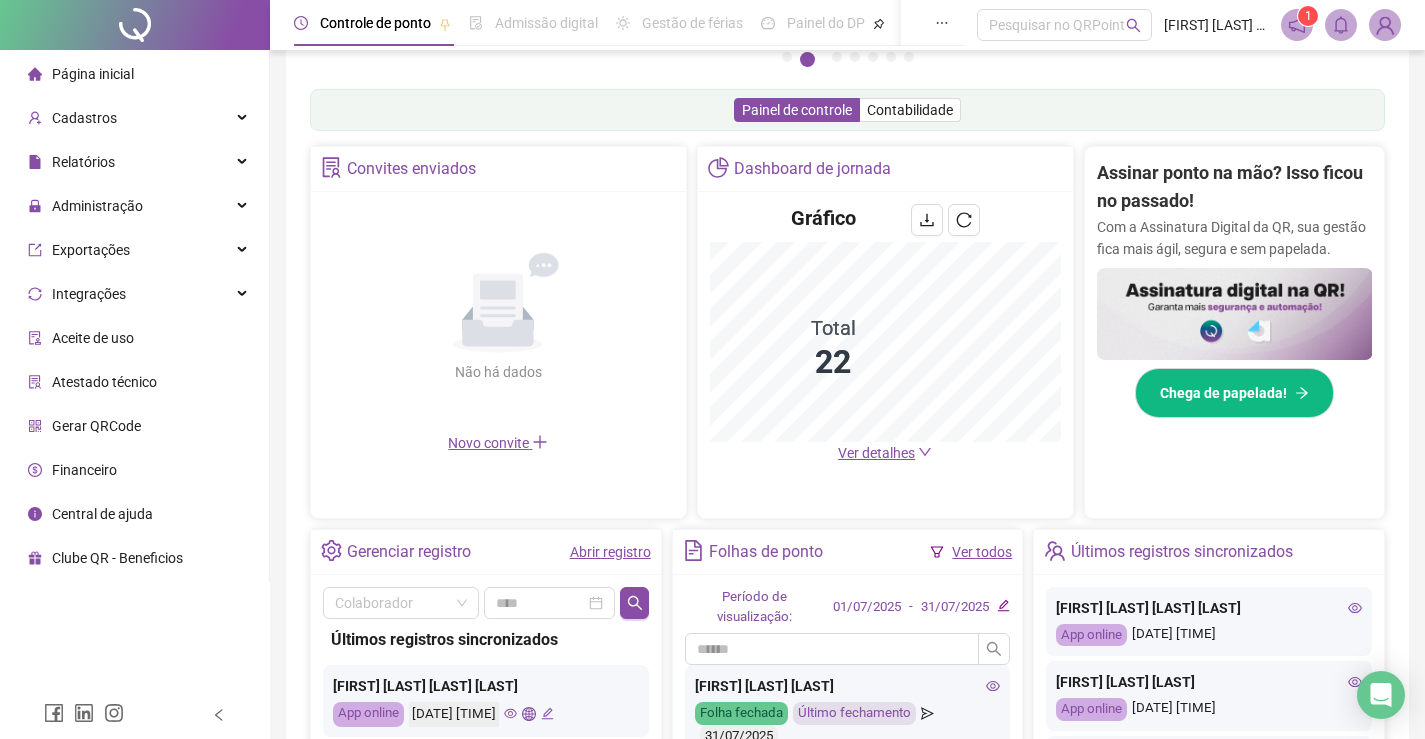 scroll, scrollTop: 300, scrollLeft: 0, axis: vertical 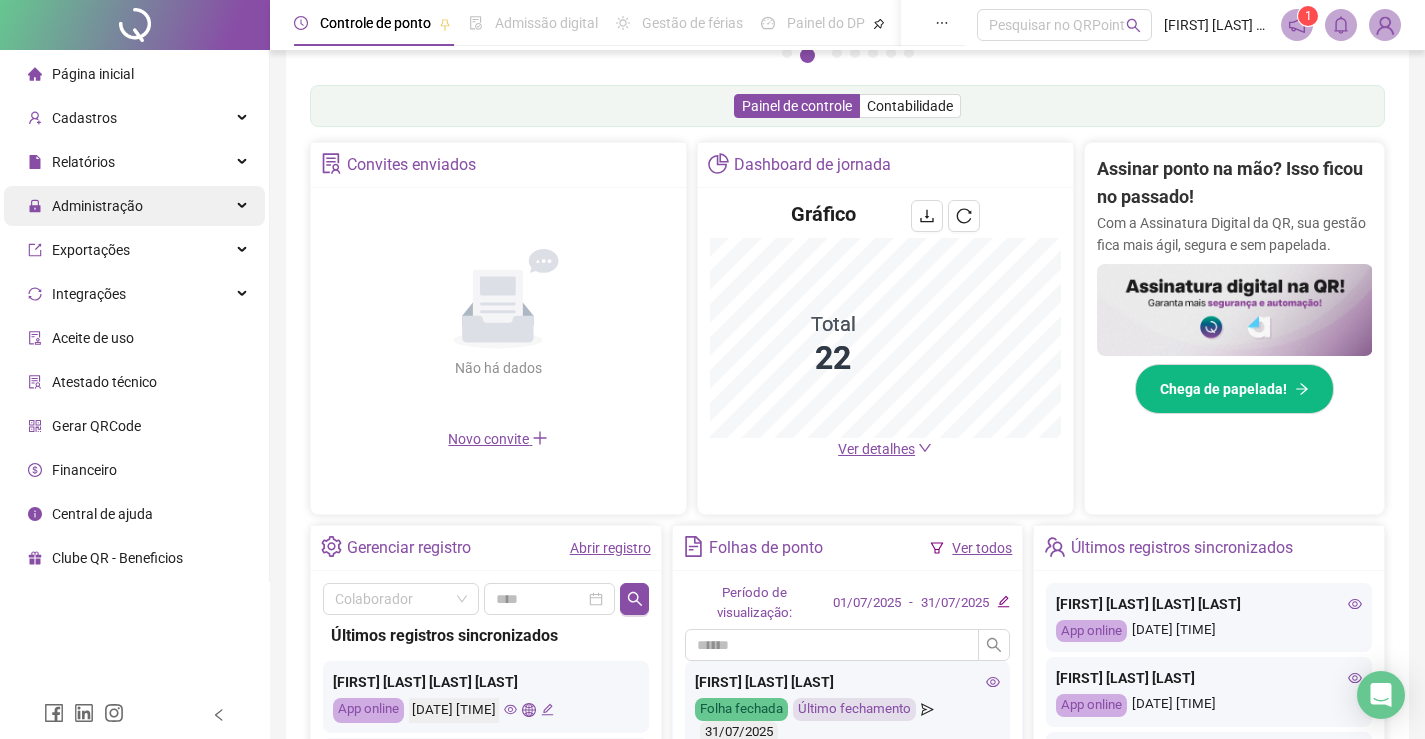click on "Administração" at bounding box center [97, 206] 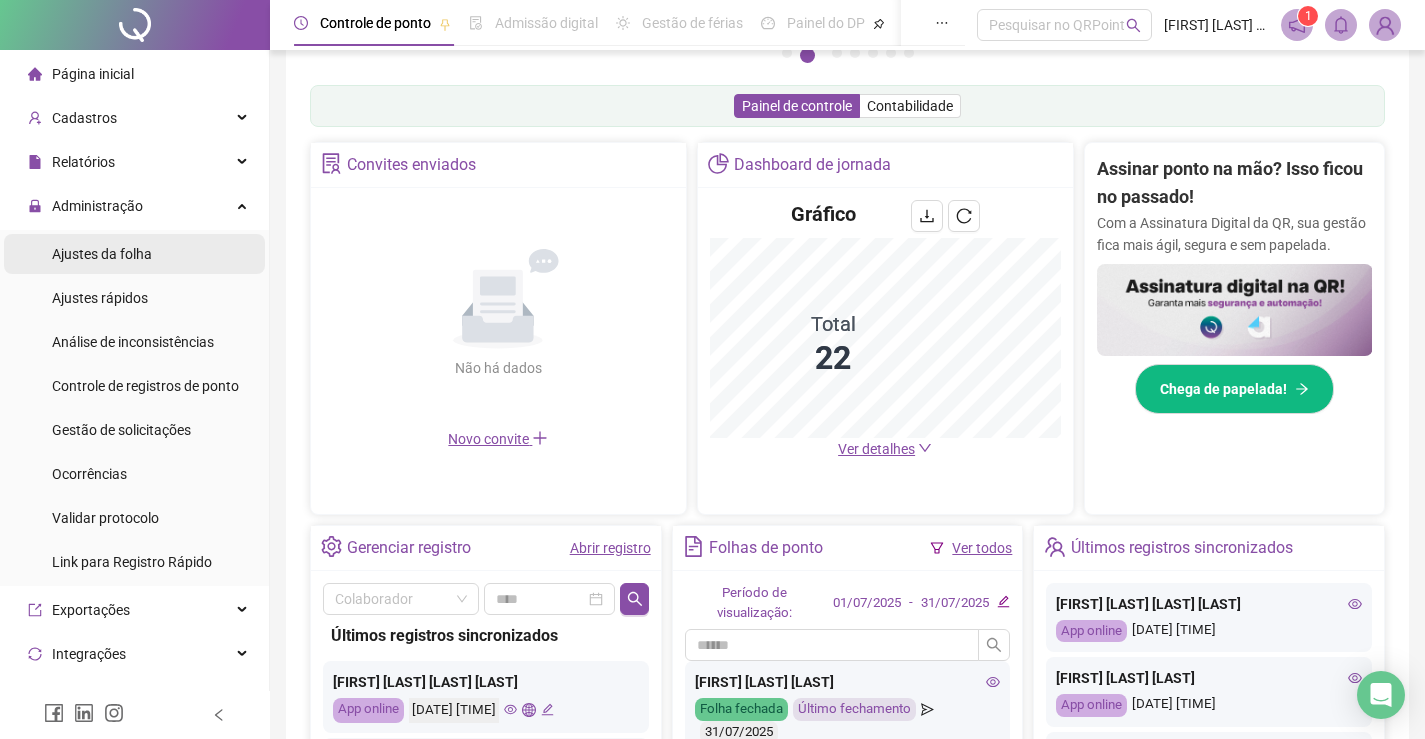 click on "Ajustes da folha" at bounding box center (102, 254) 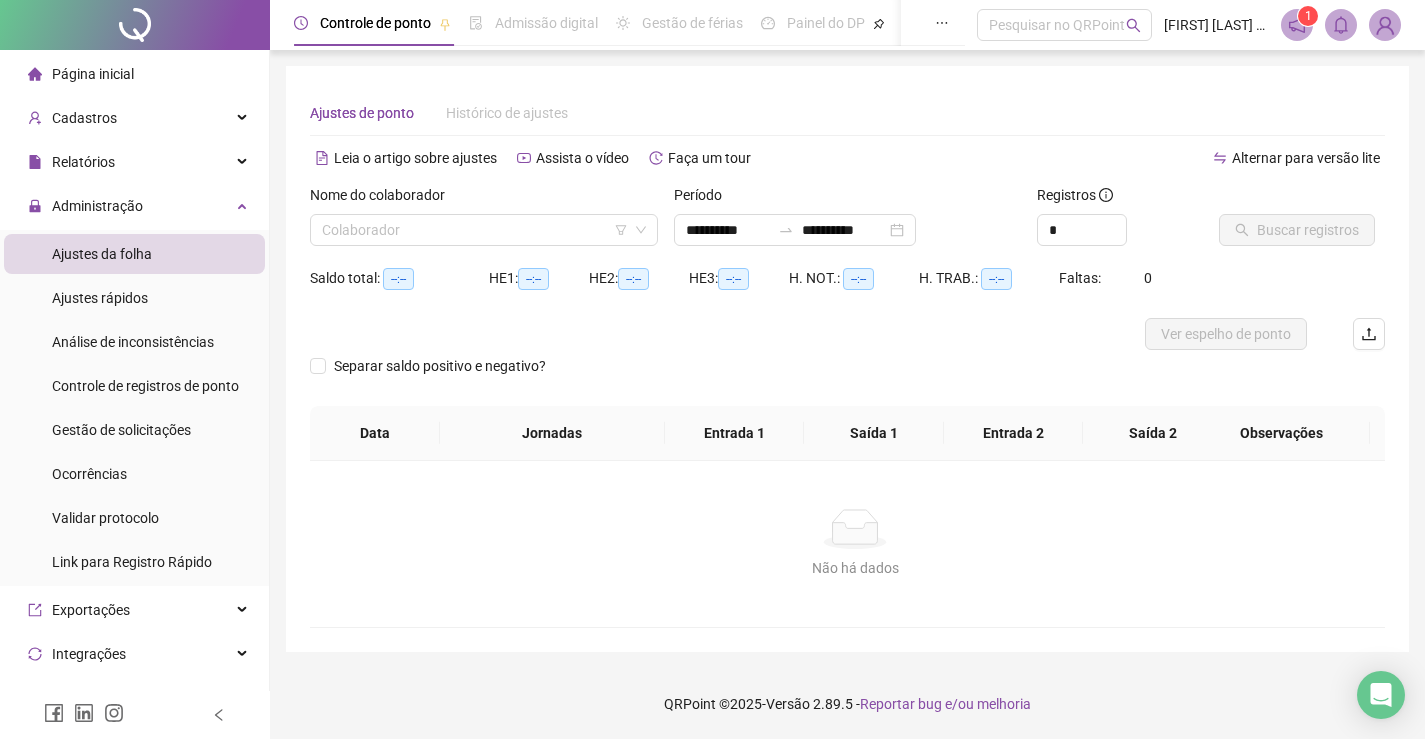 scroll, scrollTop: 0, scrollLeft: 0, axis: both 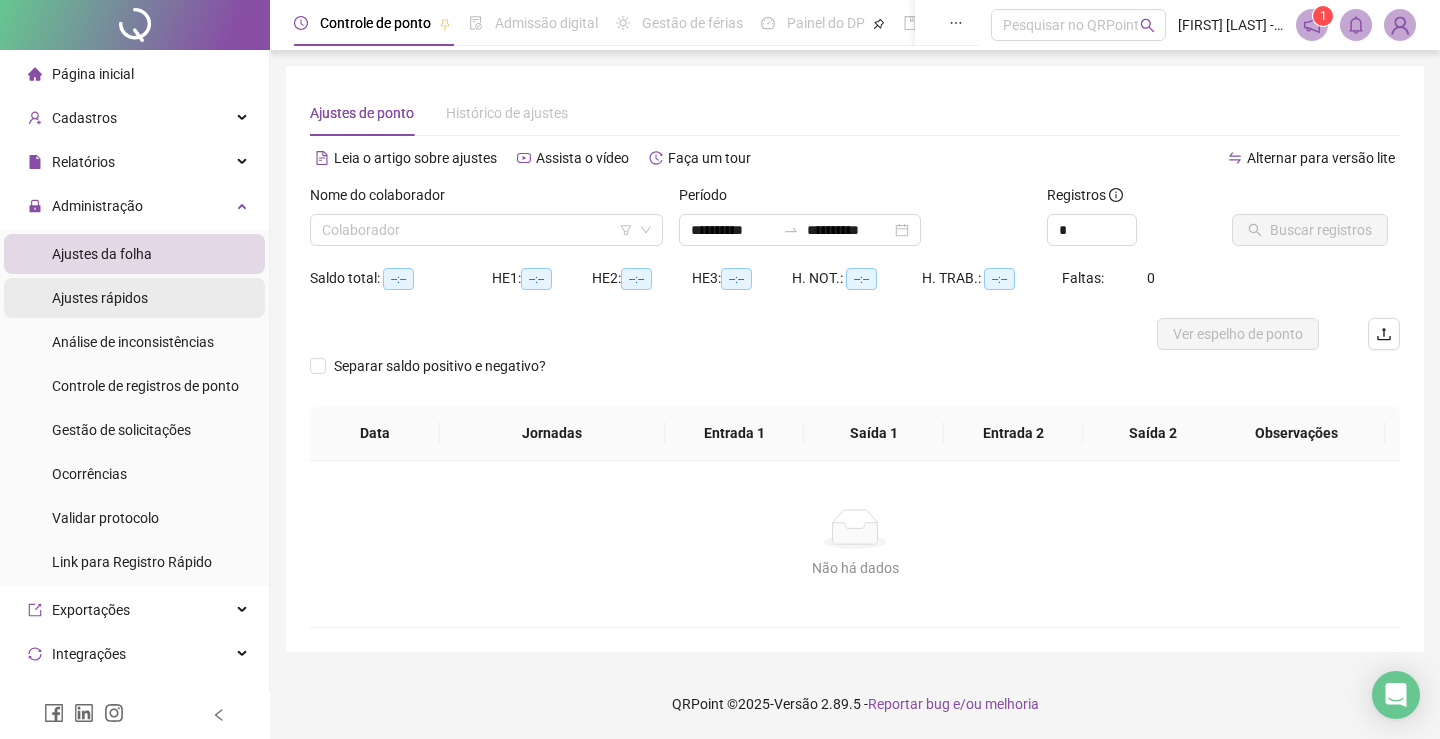 click on "Ajustes rápidos" at bounding box center [100, 298] 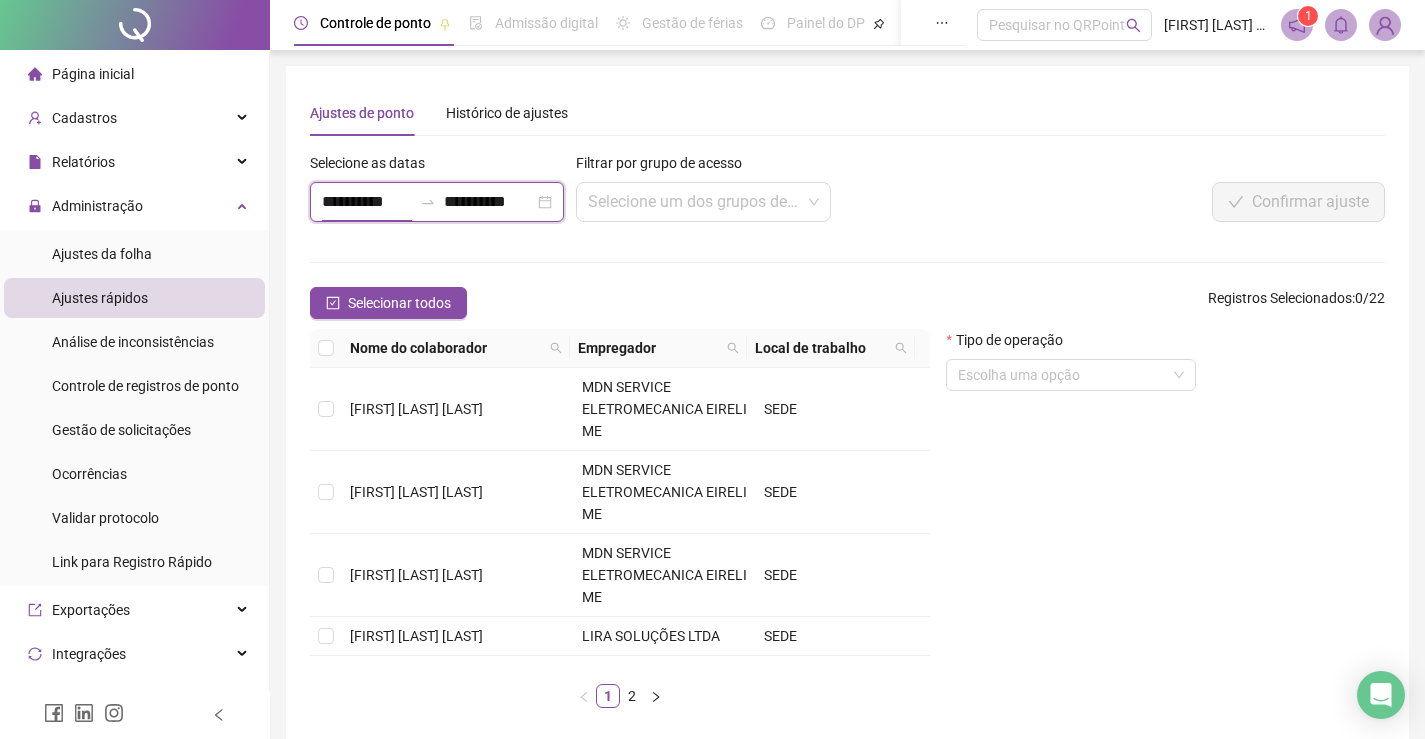 click on "**********" at bounding box center [367, 202] 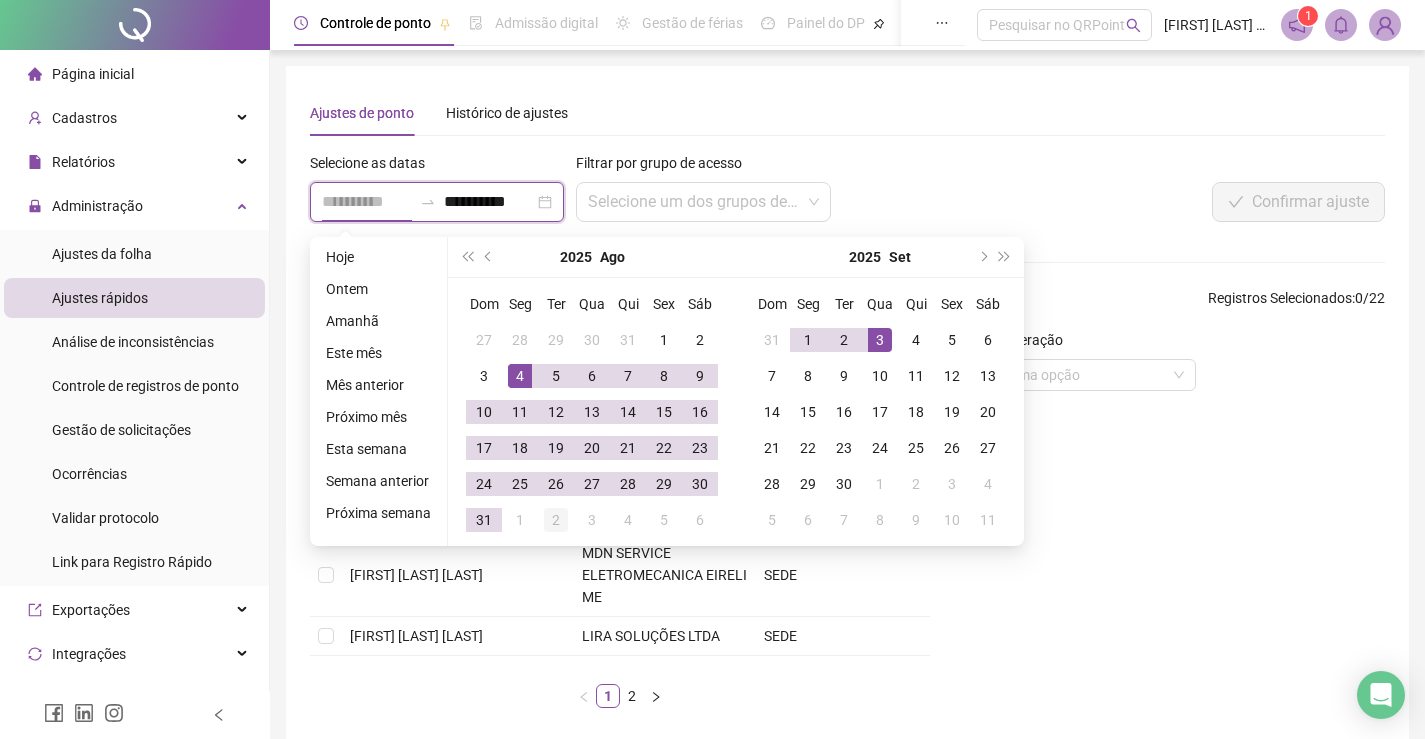 type on "**********" 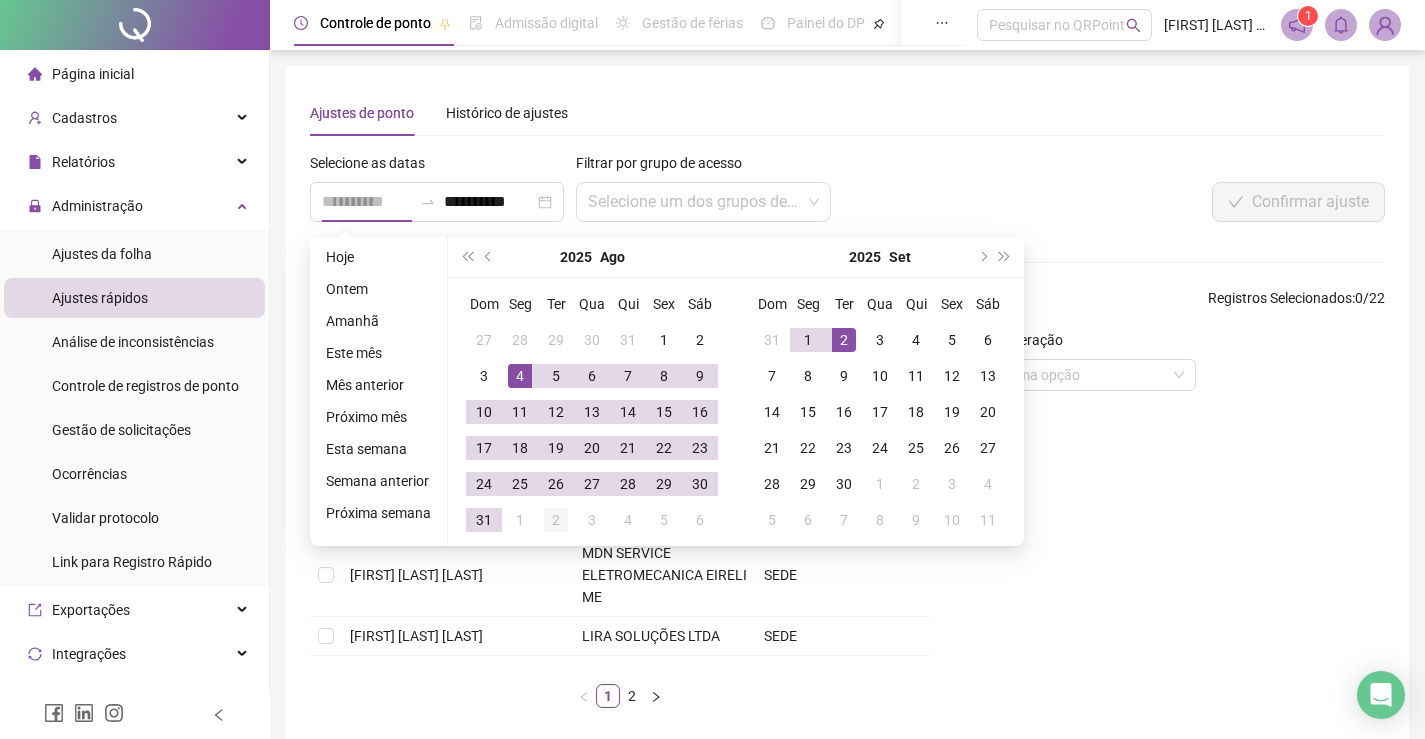 click on "2" at bounding box center [556, 520] 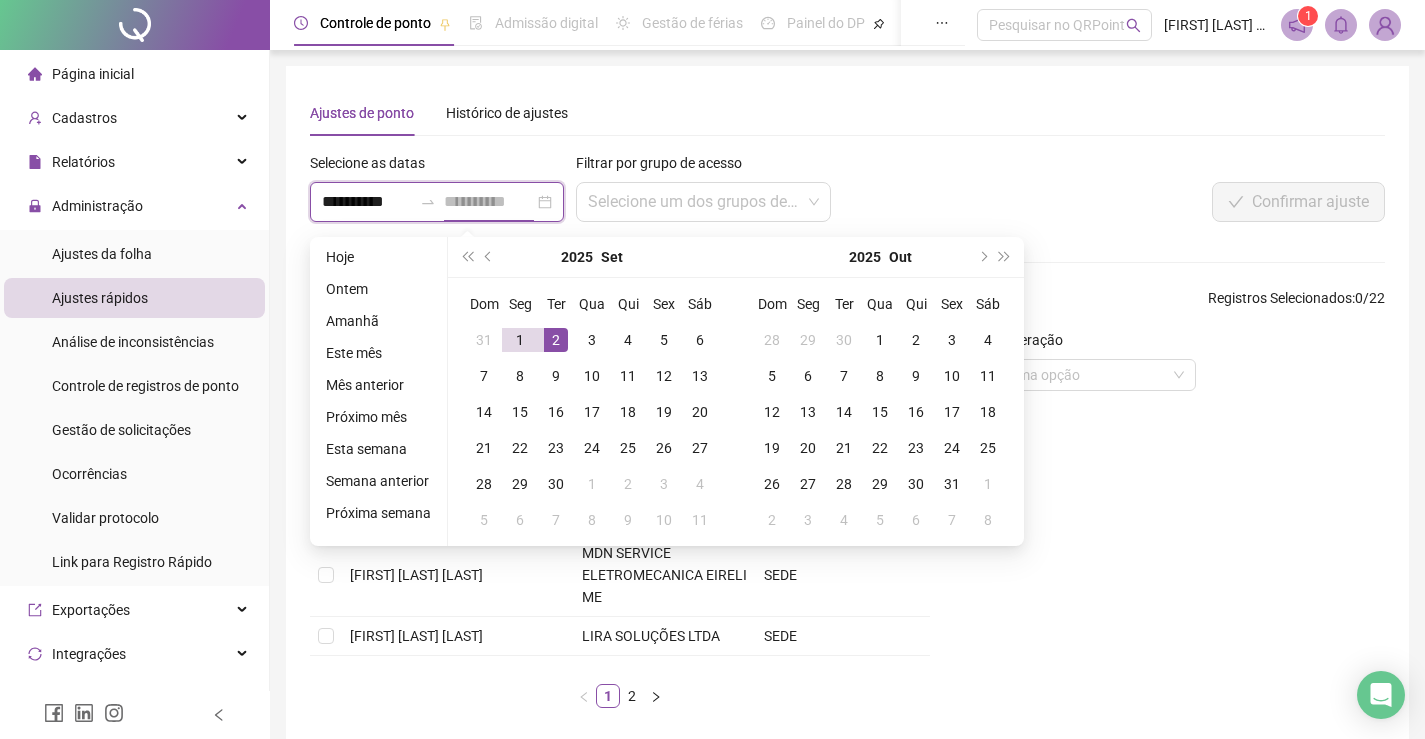 type on "**********" 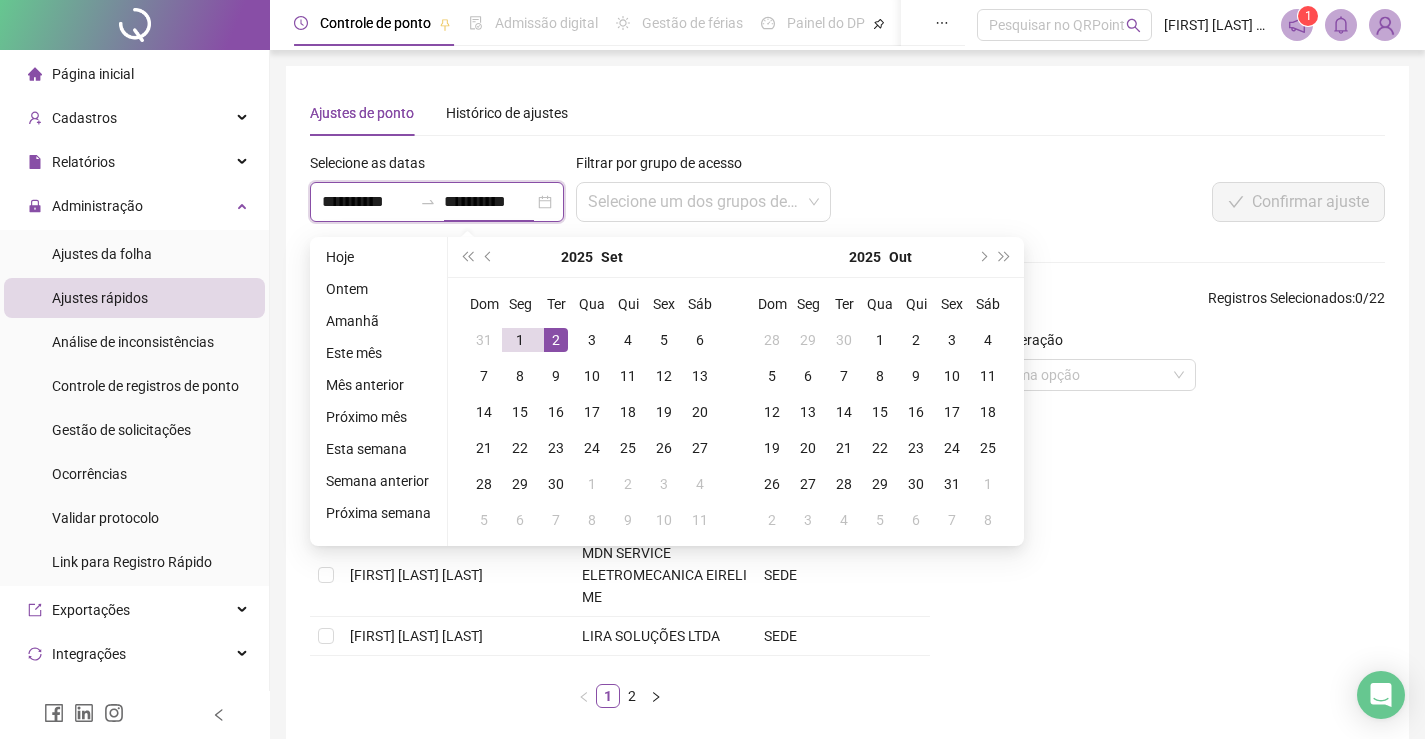 type on "**********" 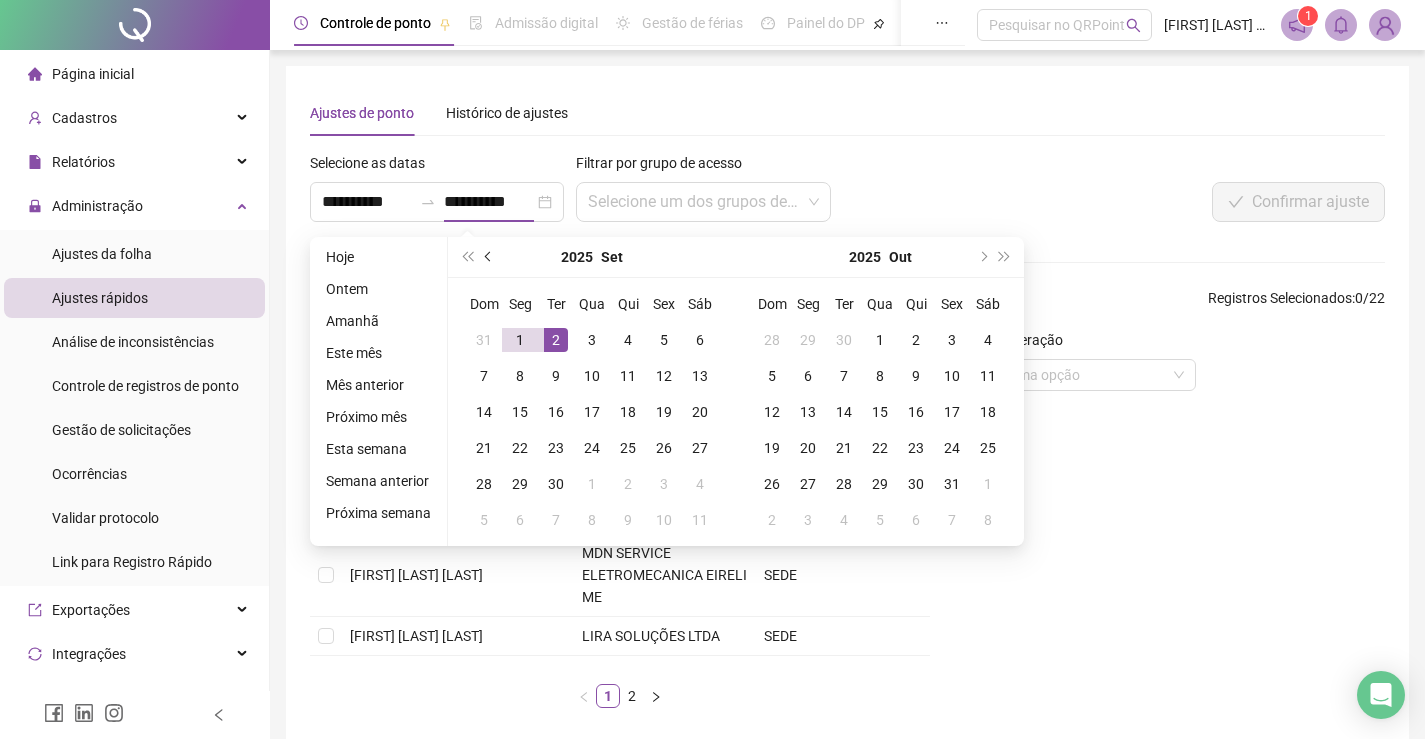 click at bounding box center [489, 257] 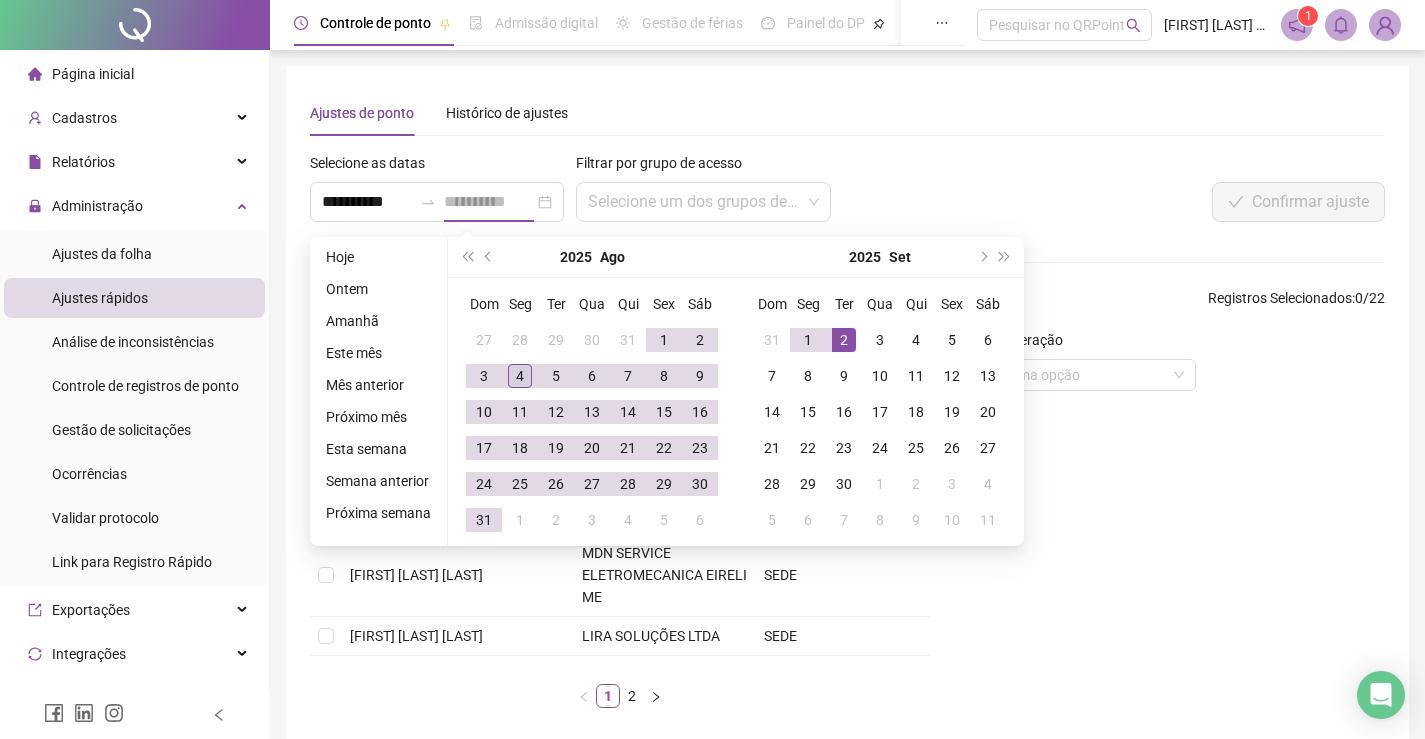 type on "**********" 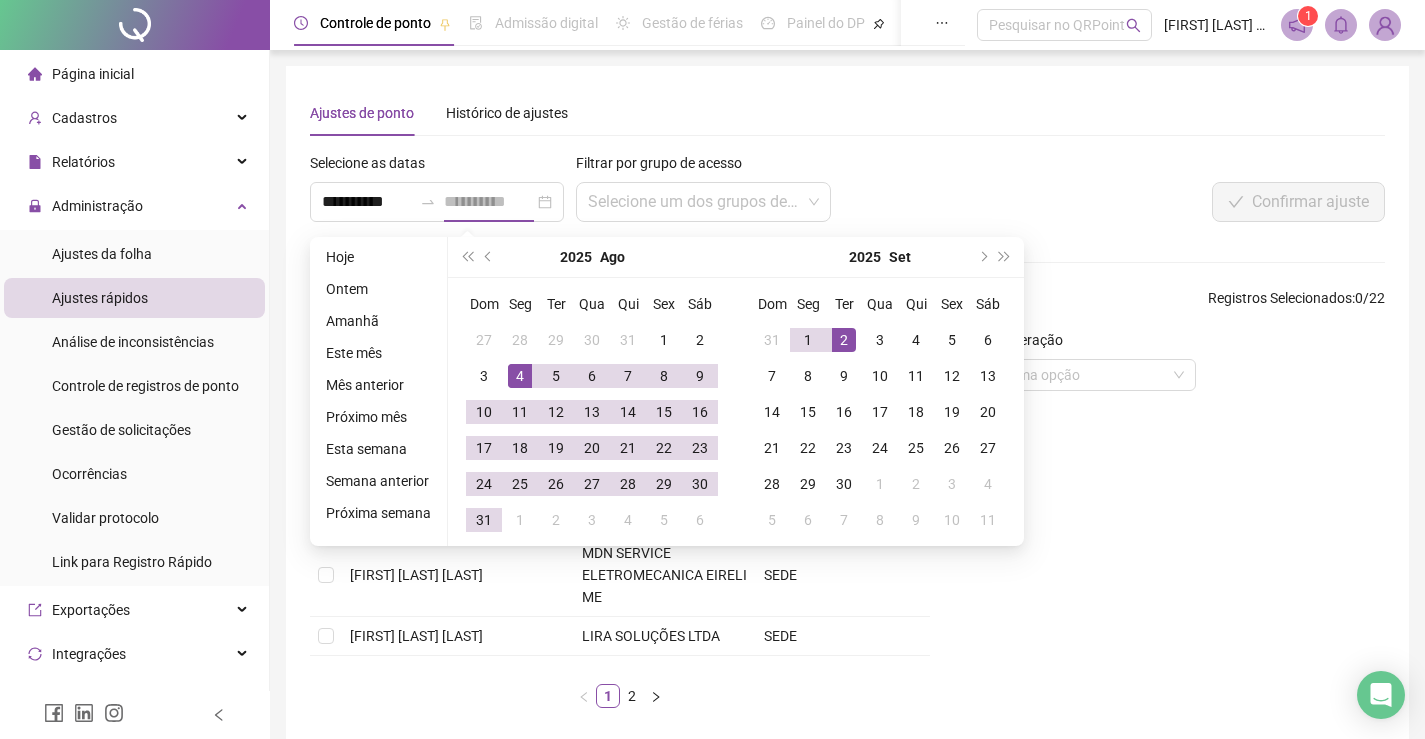 click on "4" at bounding box center [520, 376] 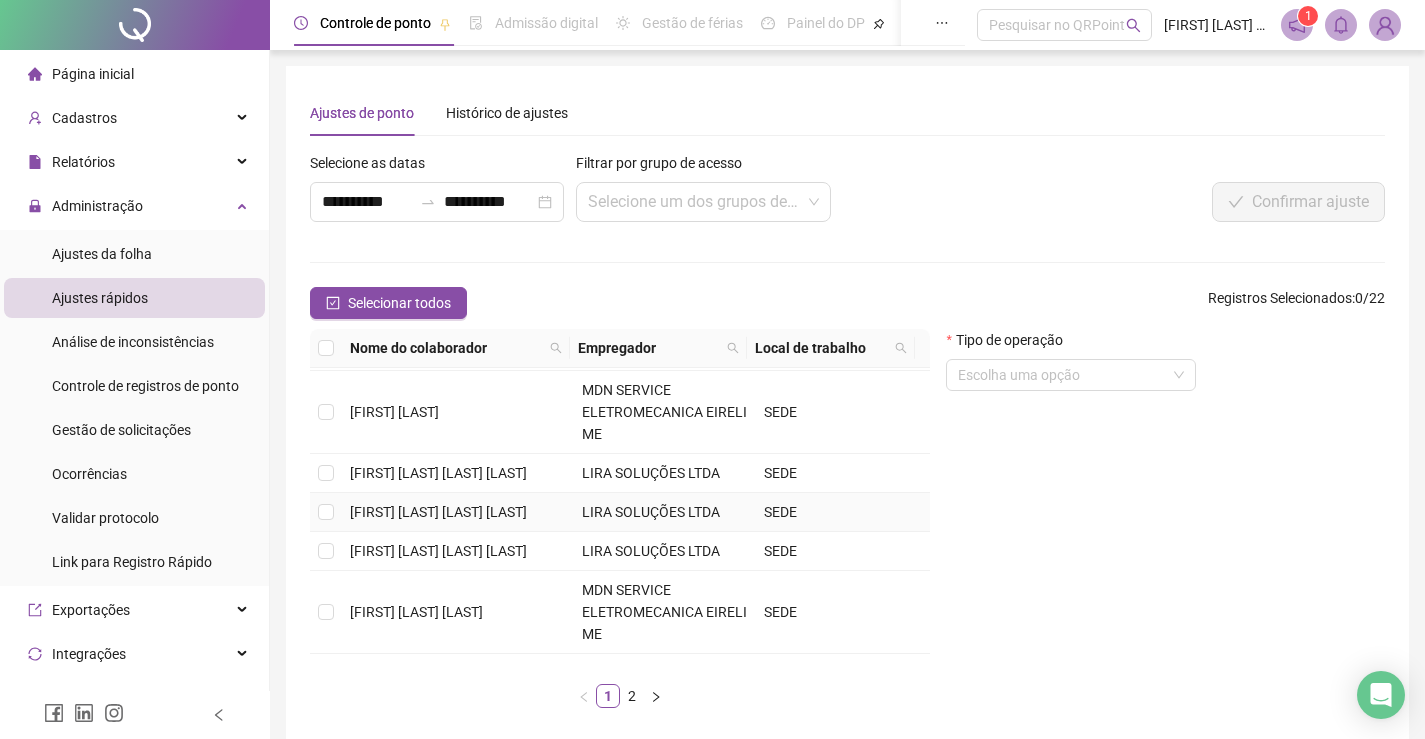 scroll, scrollTop: 600, scrollLeft: 0, axis: vertical 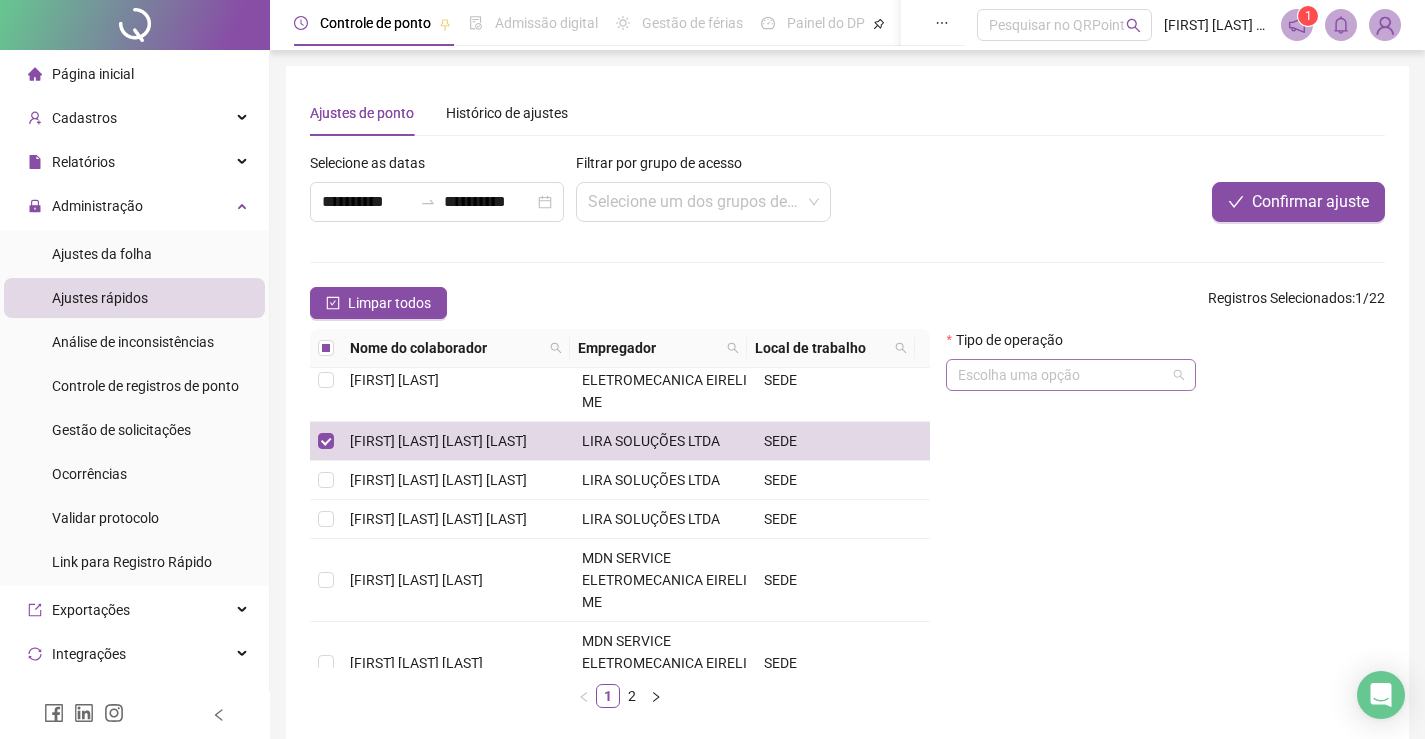 click at bounding box center [1062, 375] 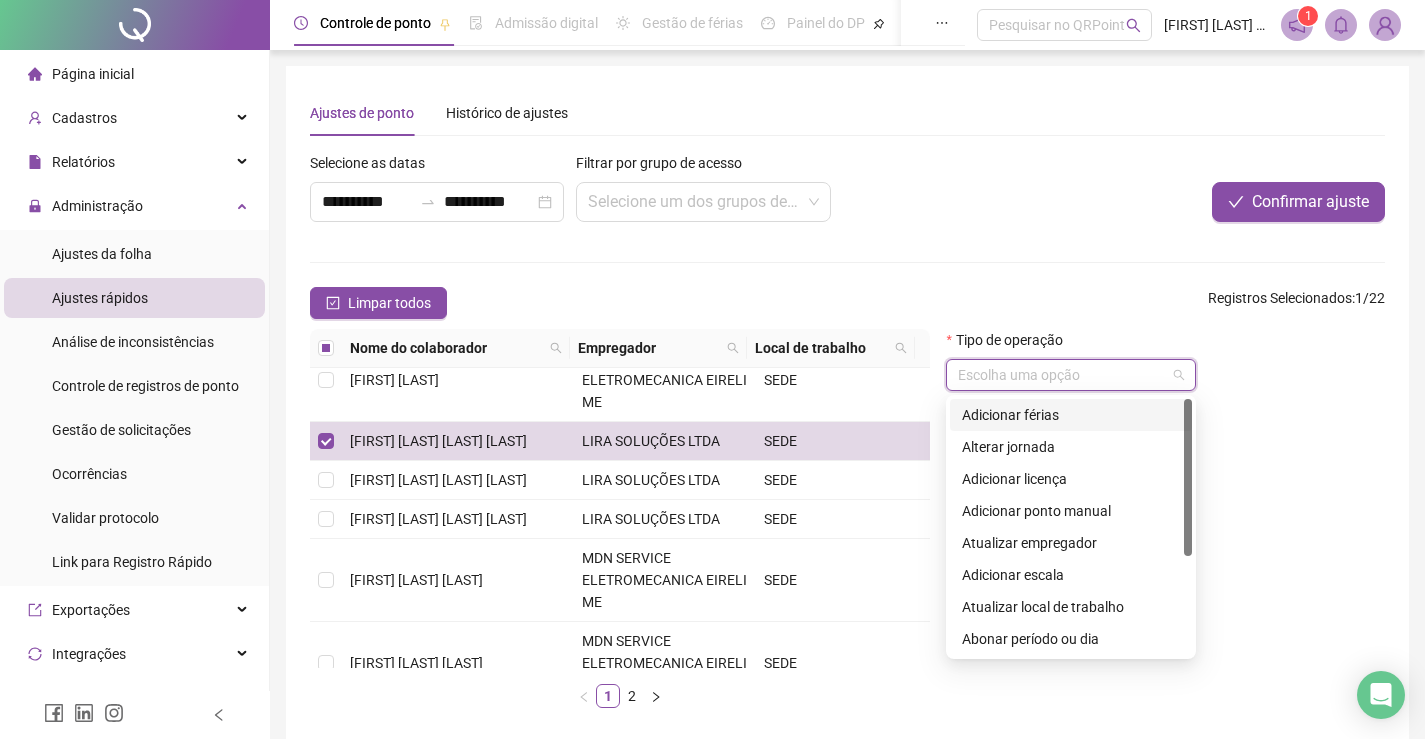drag, startPoint x: 1022, startPoint y: 416, endPoint x: 1035, endPoint y: 427, distance: 17.029387 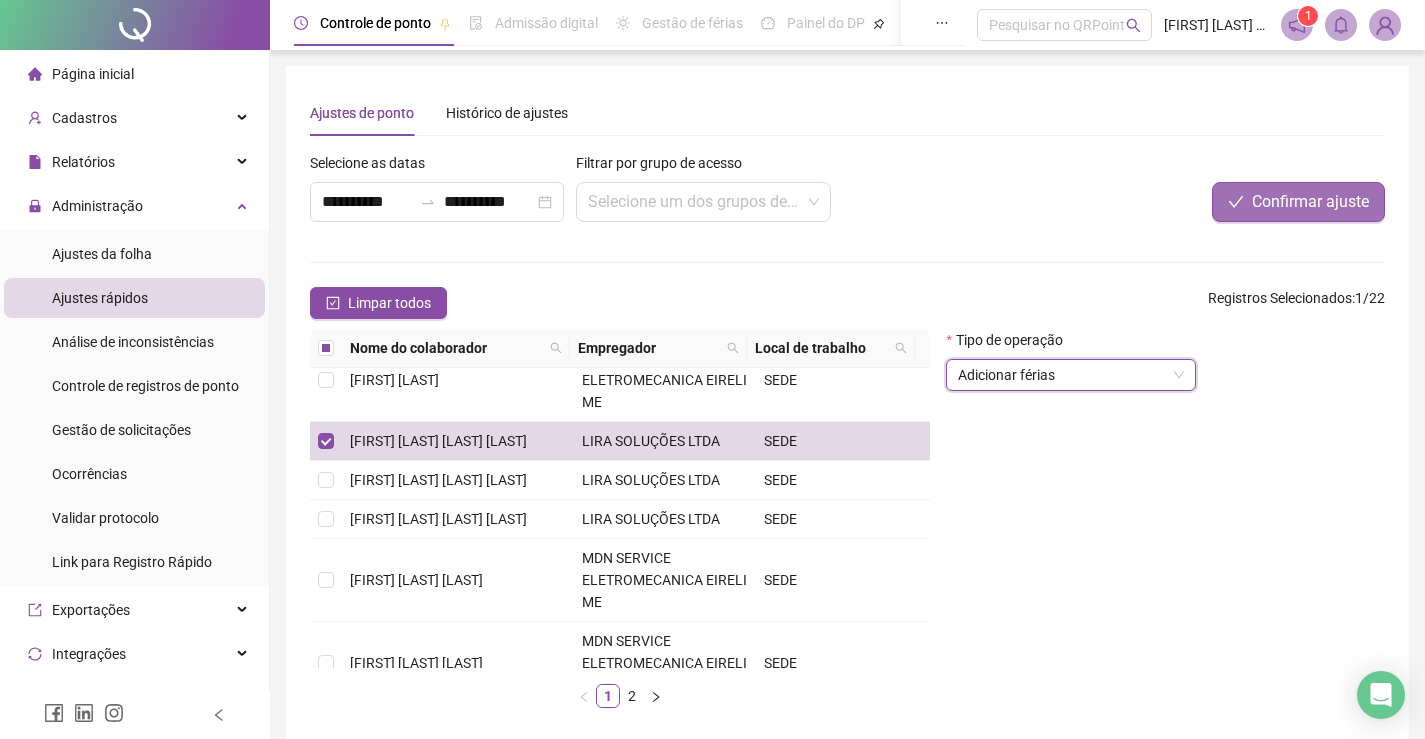 click on "Confirmar ajuste" at bounding box center (1310, 202) 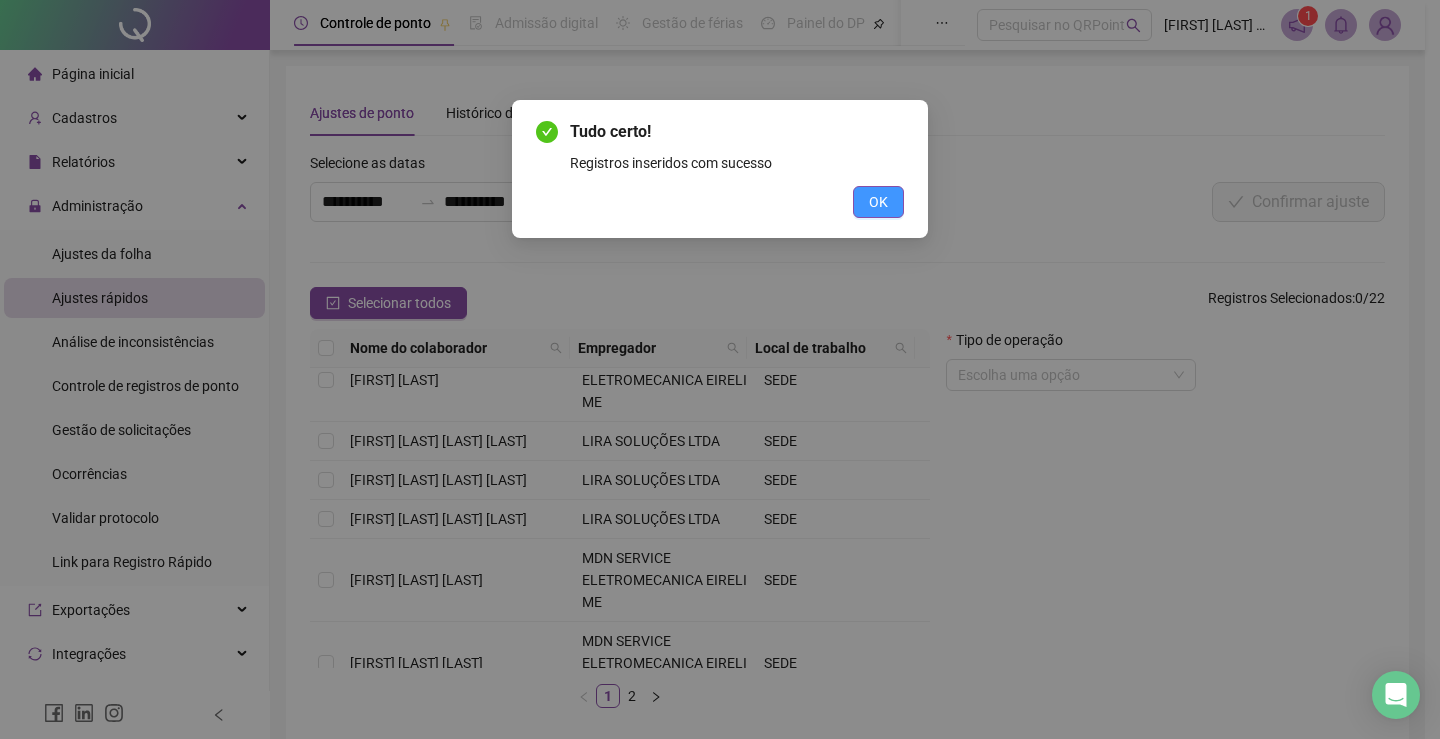 click on "OK" at bounding box center [878, 202] 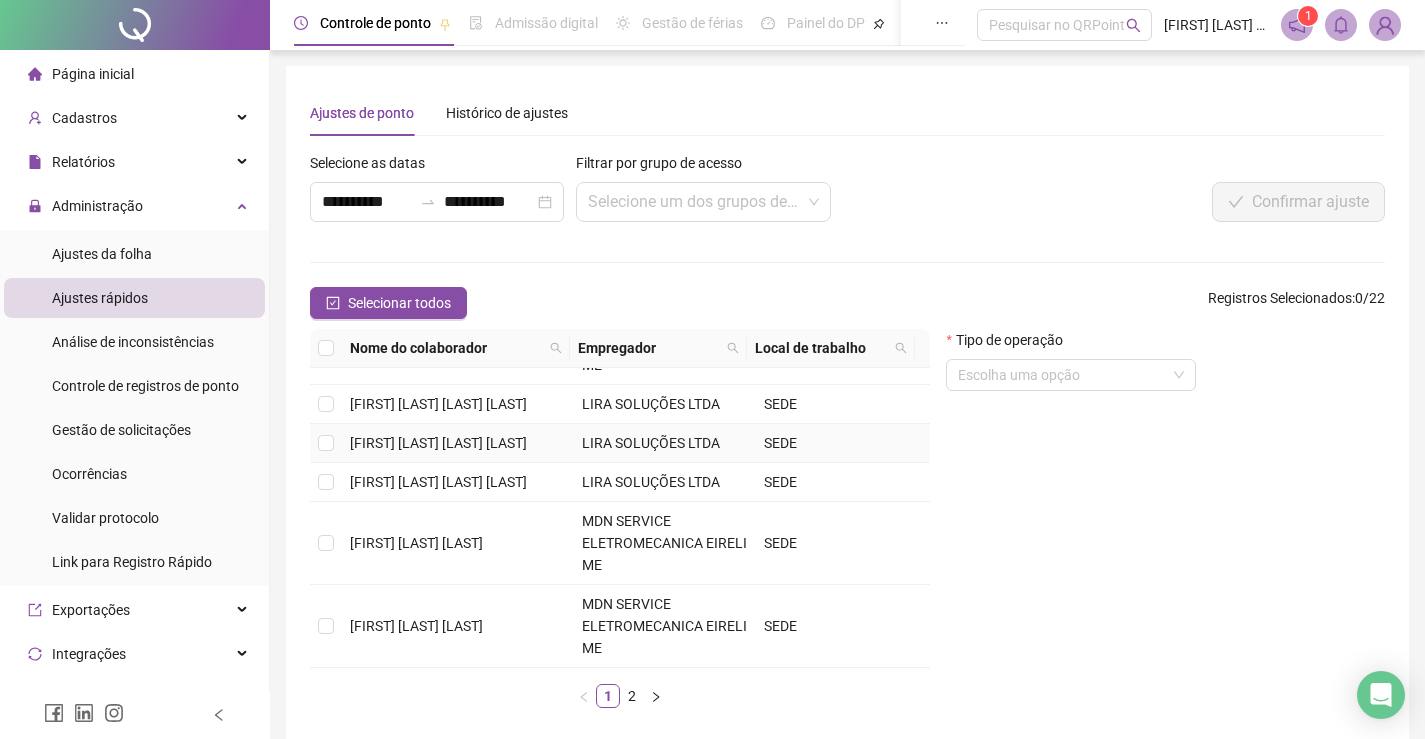 scroll, scrollTop: 725, scrollLeft: 0, axis: vertical 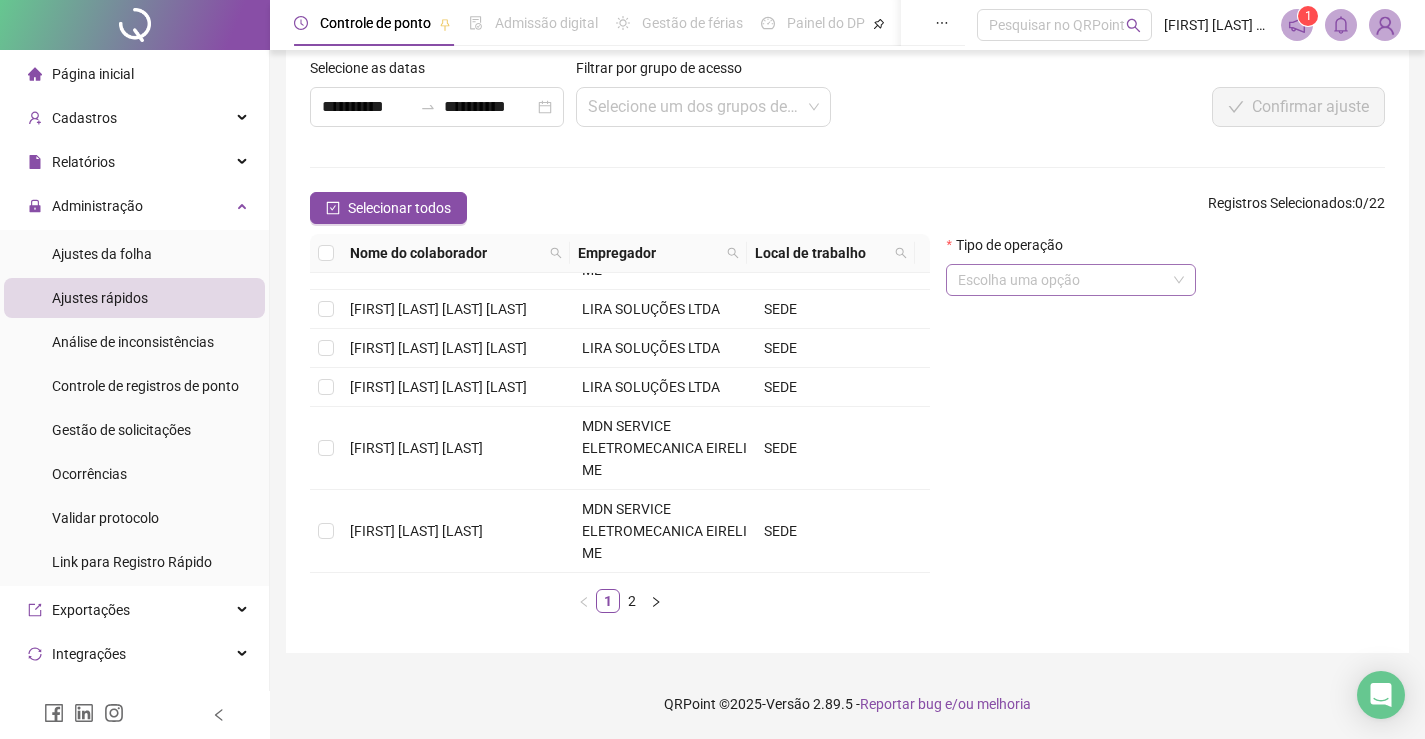 click at bounding box center (1062, 280) 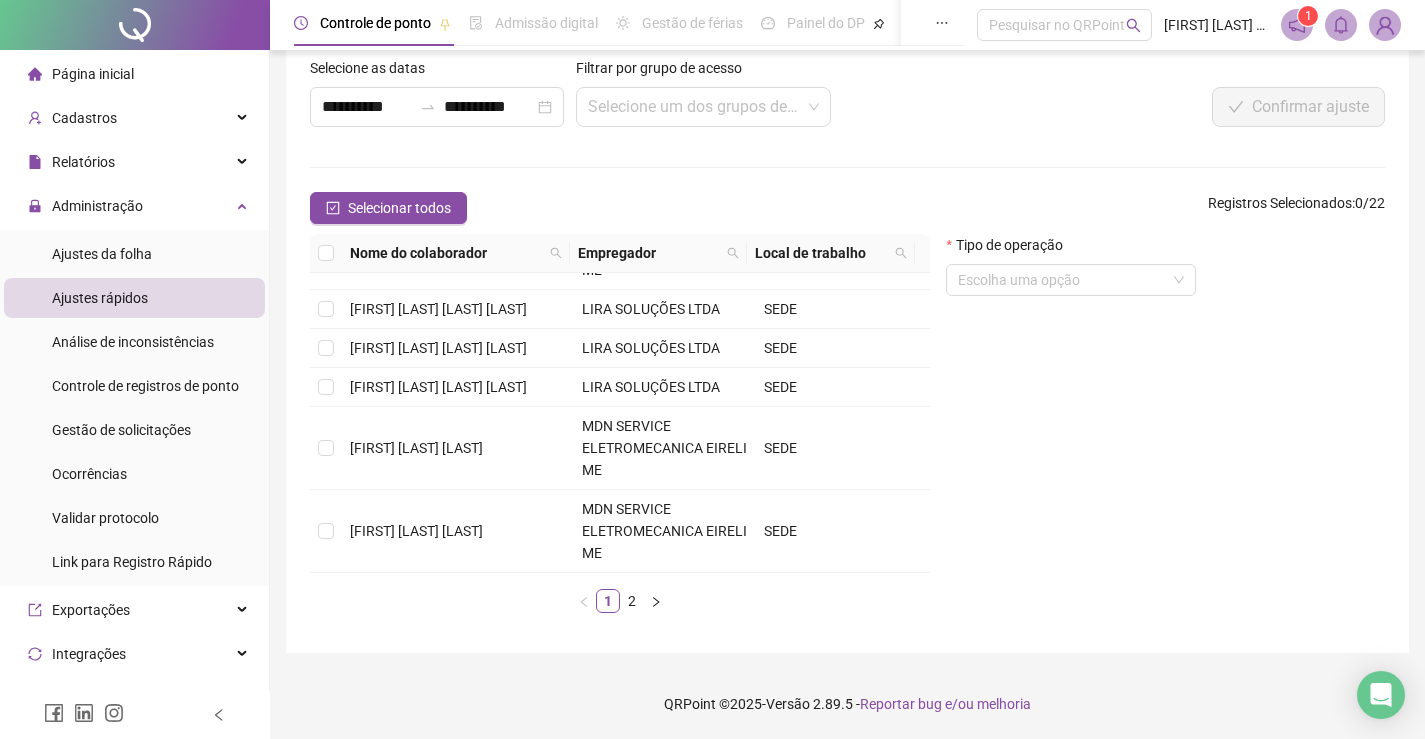click on "Tipo de operação Escolha uma opção" at bounding box center [1165, 431] 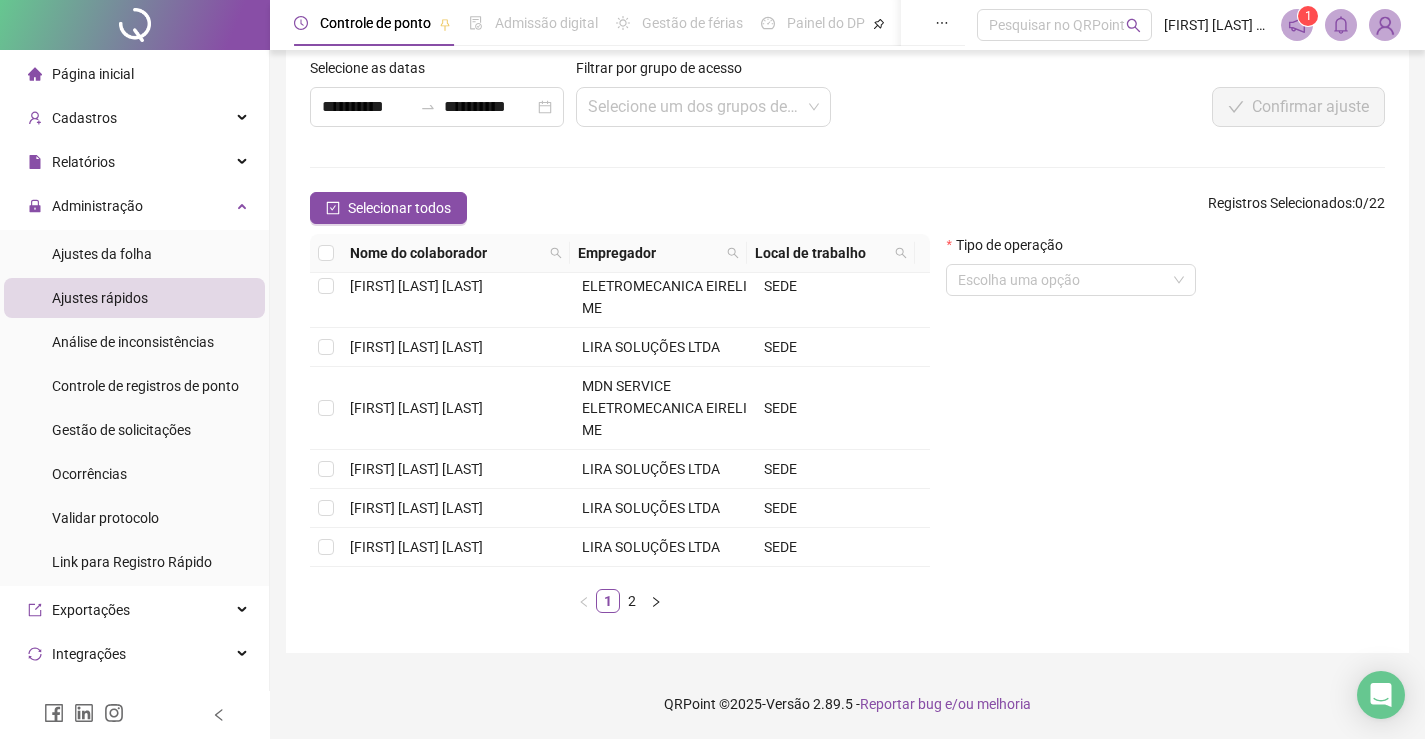 scroll, scrollTop: 25, scrollLeft: 0, axis: vertical 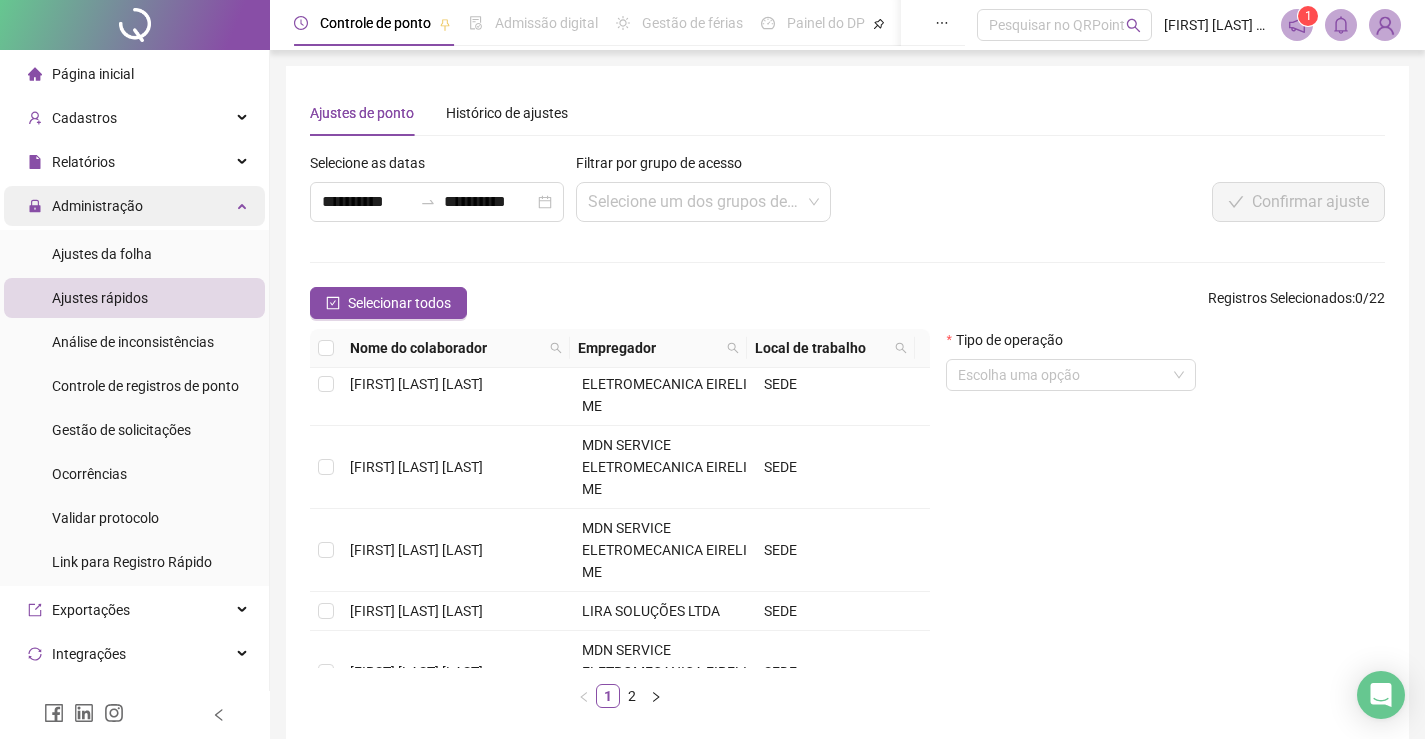 click on "Administração" at bounding box center [97, 206] 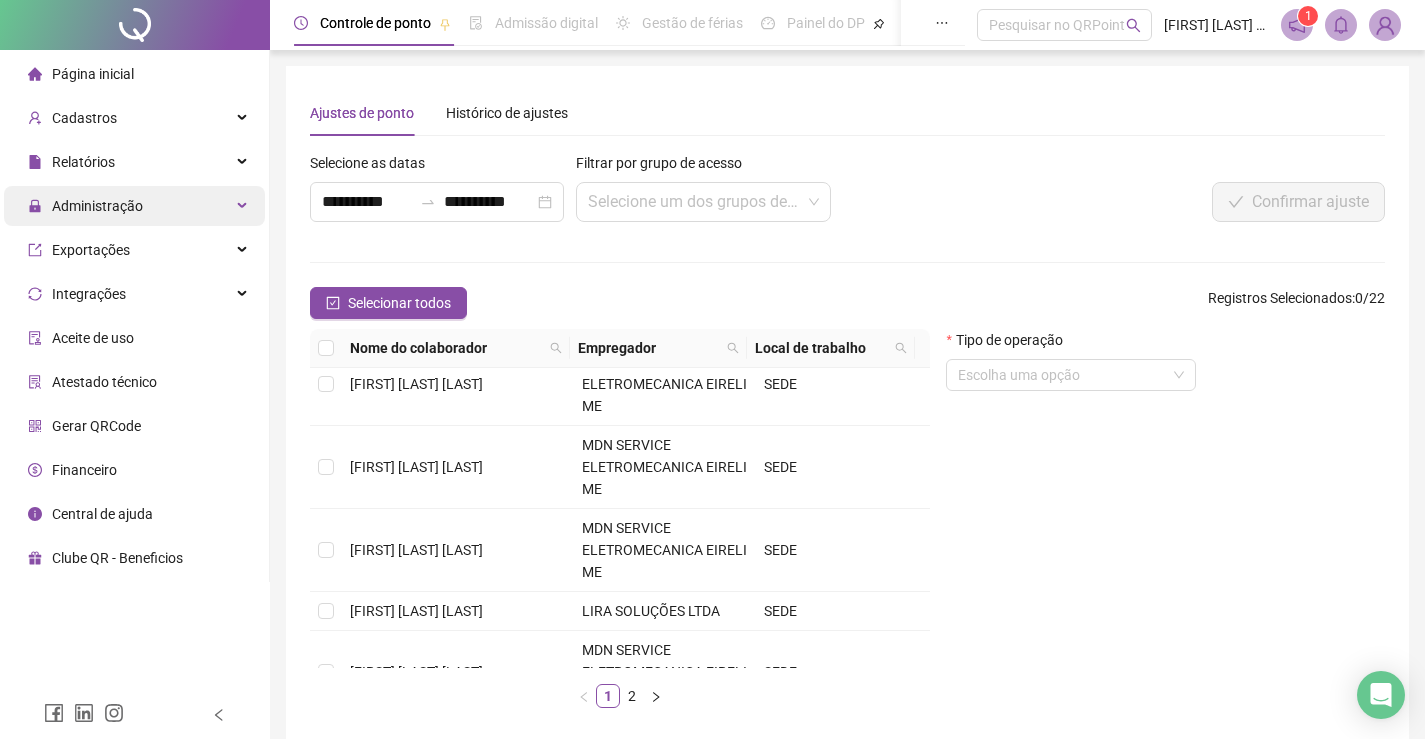click on "Administração" at bounding box center (97, 206) 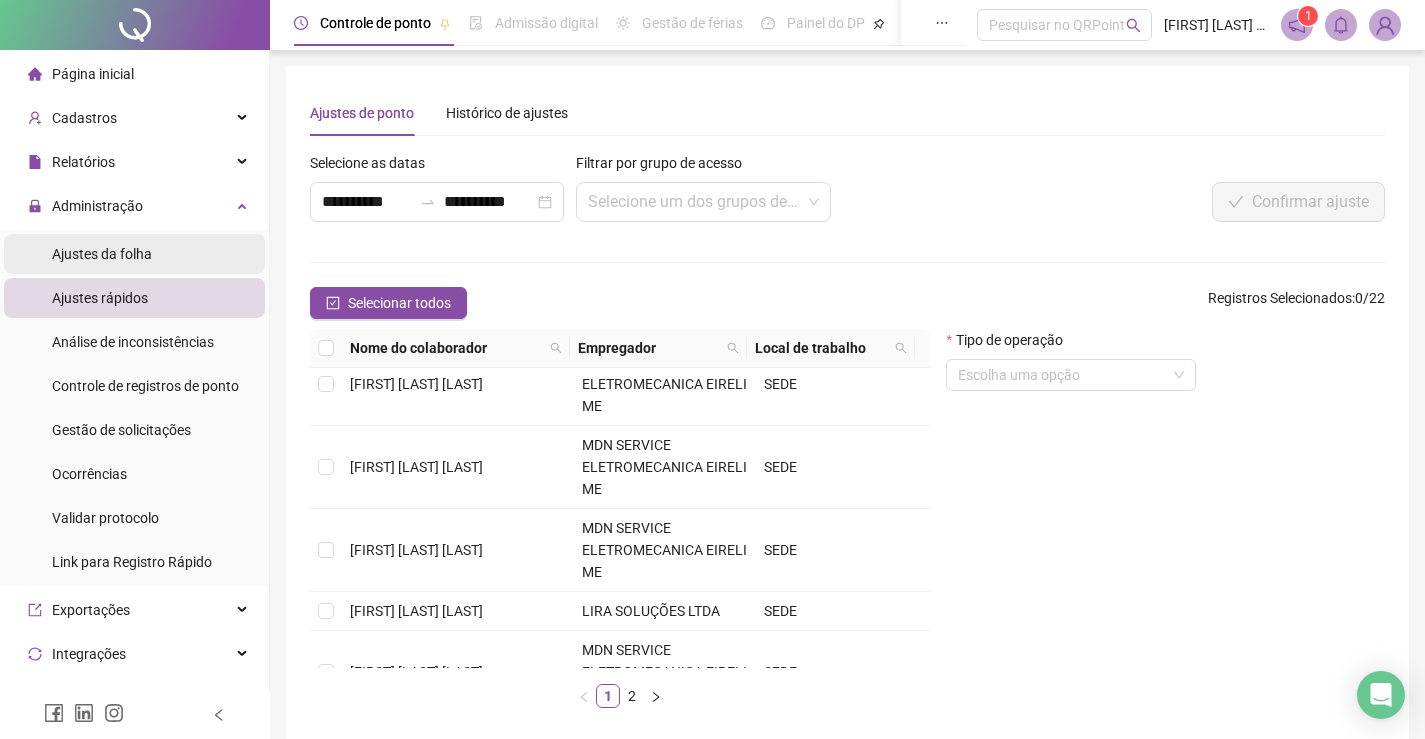 click on "Ajustes da folha" at bounding box center (102, 254) 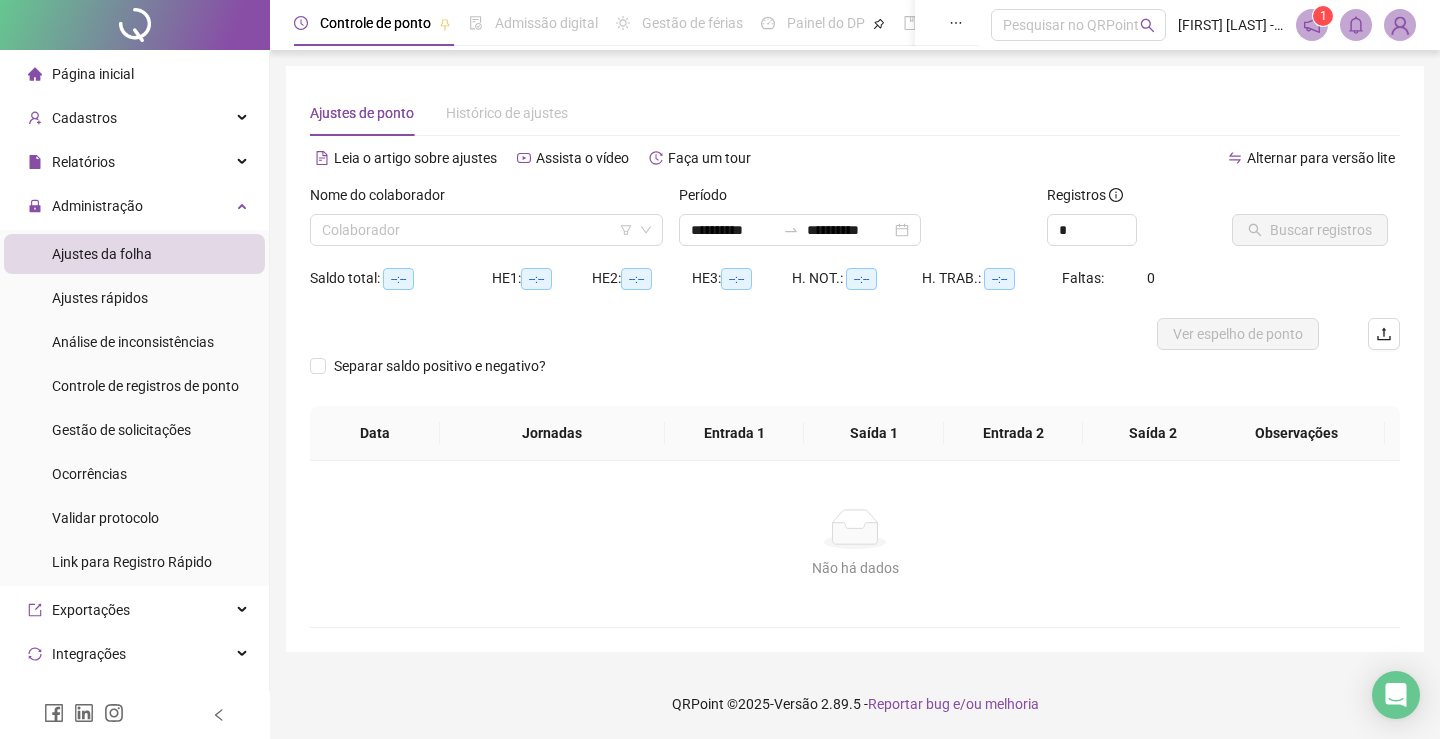 click on "Página inicial" at bounding box center [93, 74] 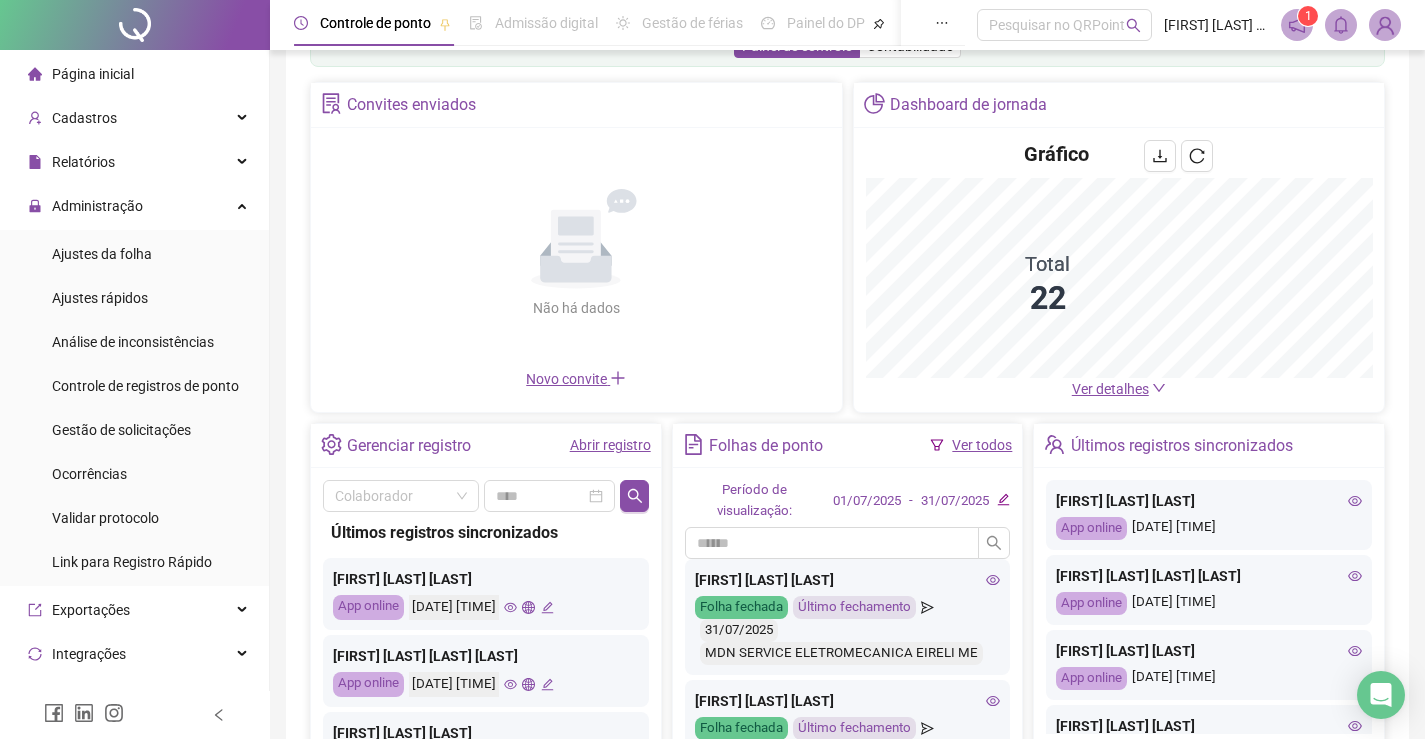 scroll, scrollTop: 100, scrollLeft: 0, axis: vertical 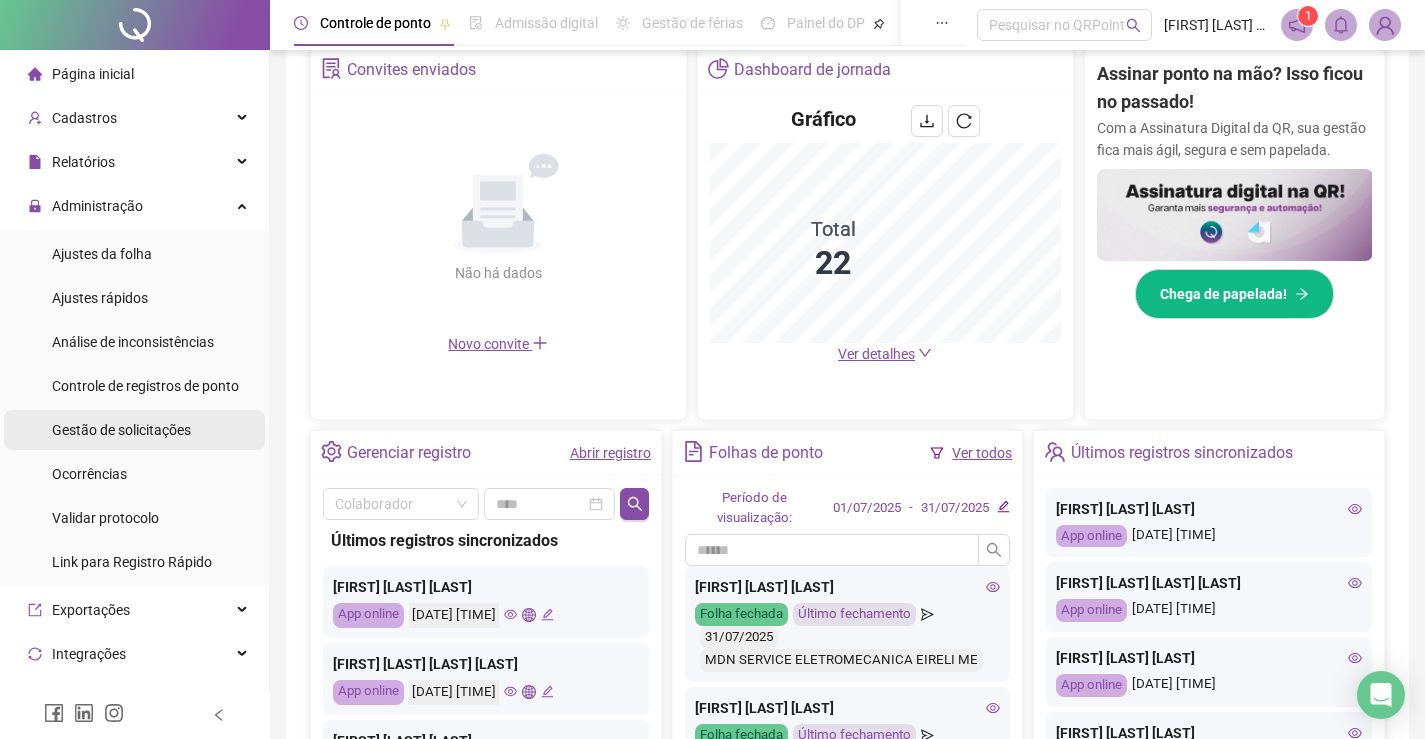 click on "Gestão de solicitações" at bounding box center (121, 430) 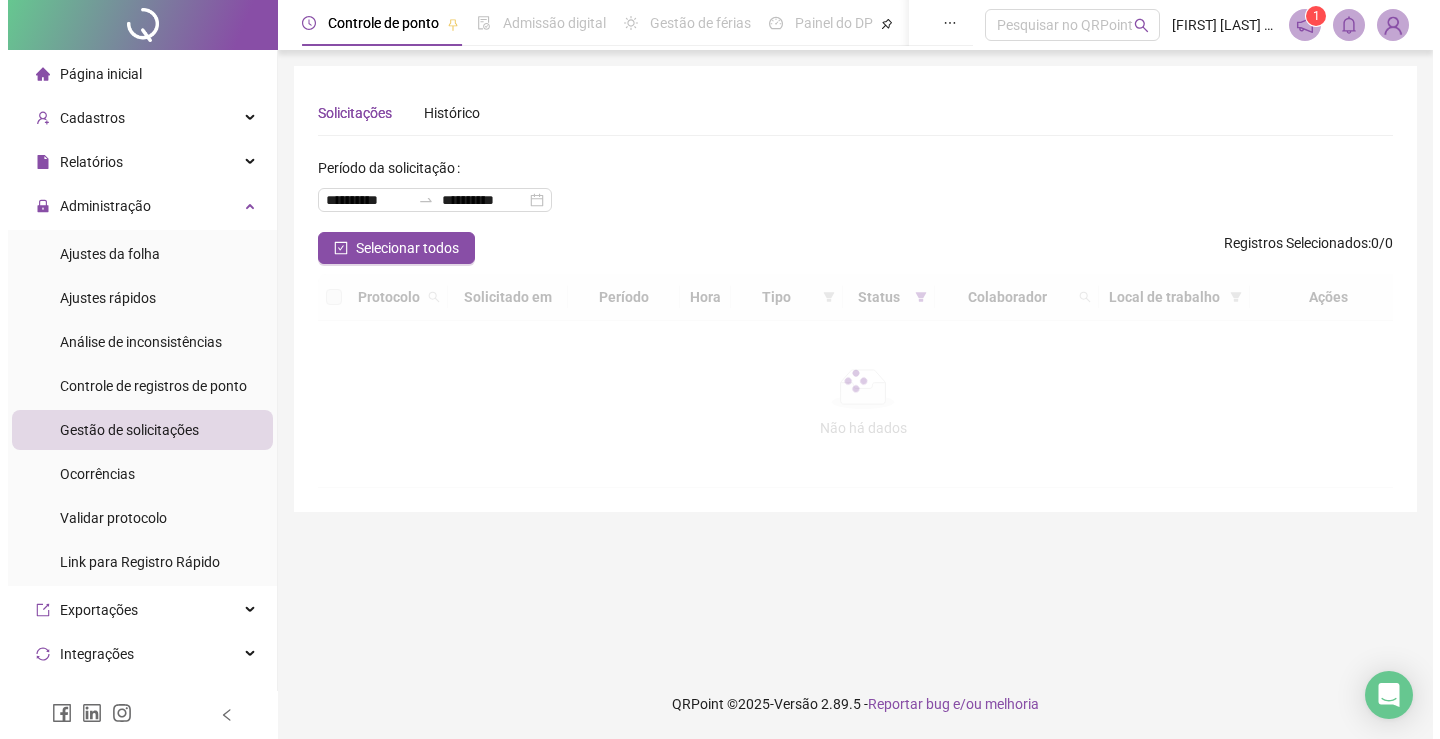 scroll, scrollTop: 0, scrollLeft: 0, axis: both 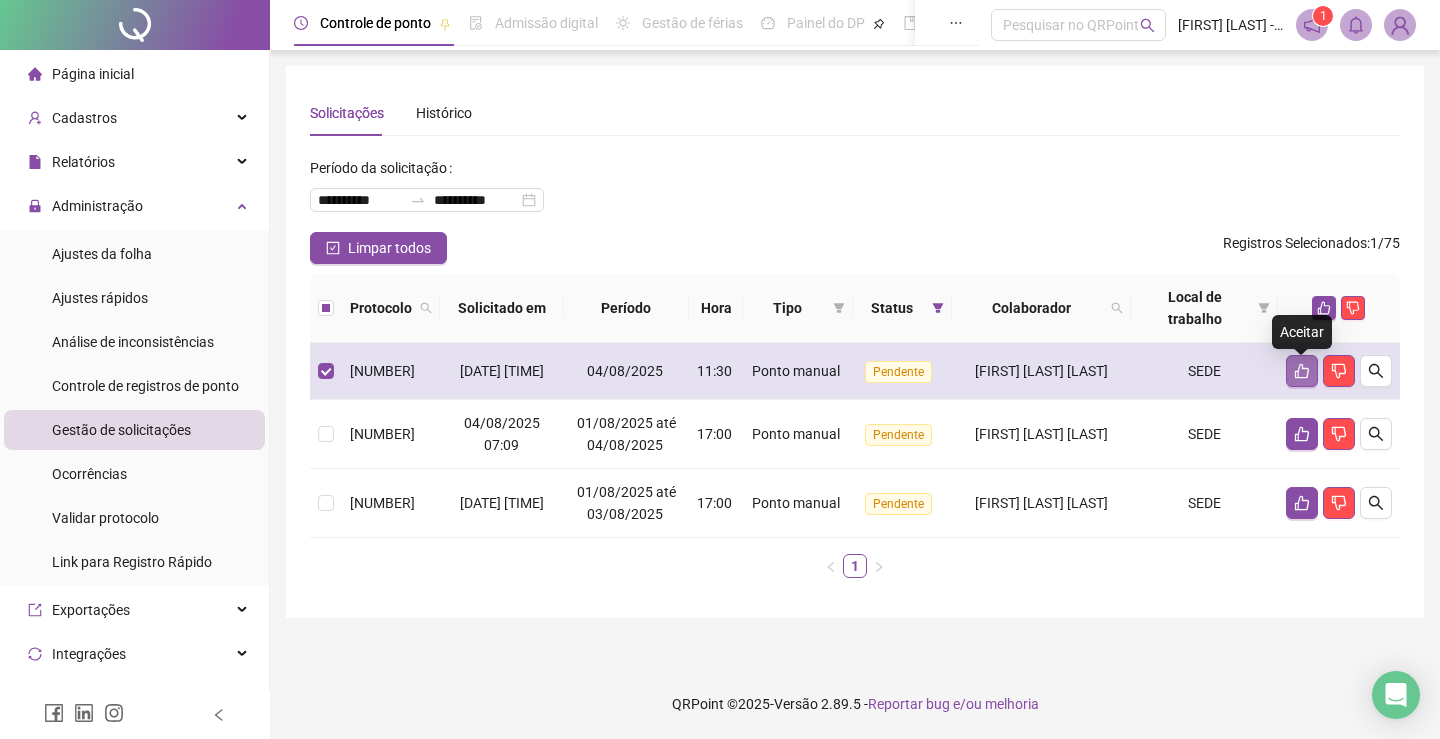 click at bounding box center [1302, 371] 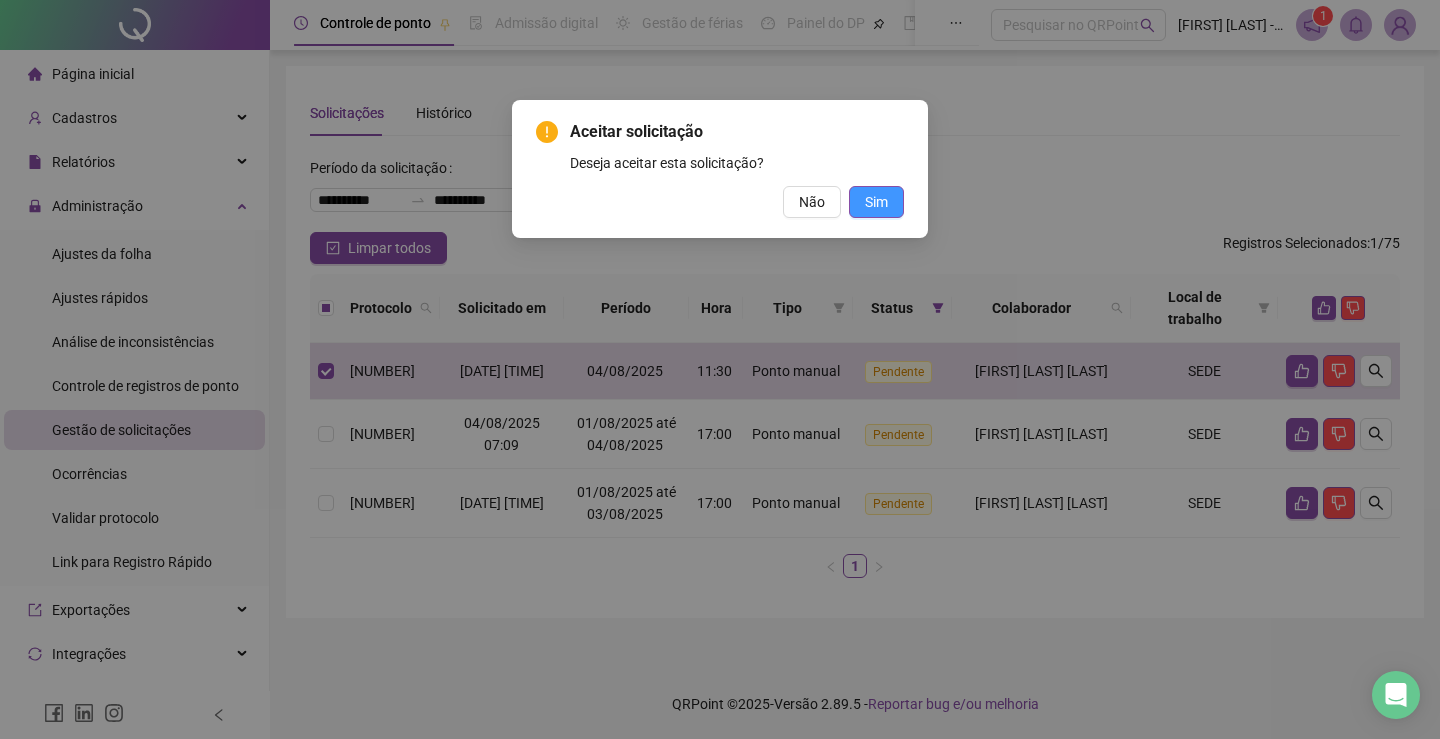 click on "Sim" at bounding box center (876, 202) 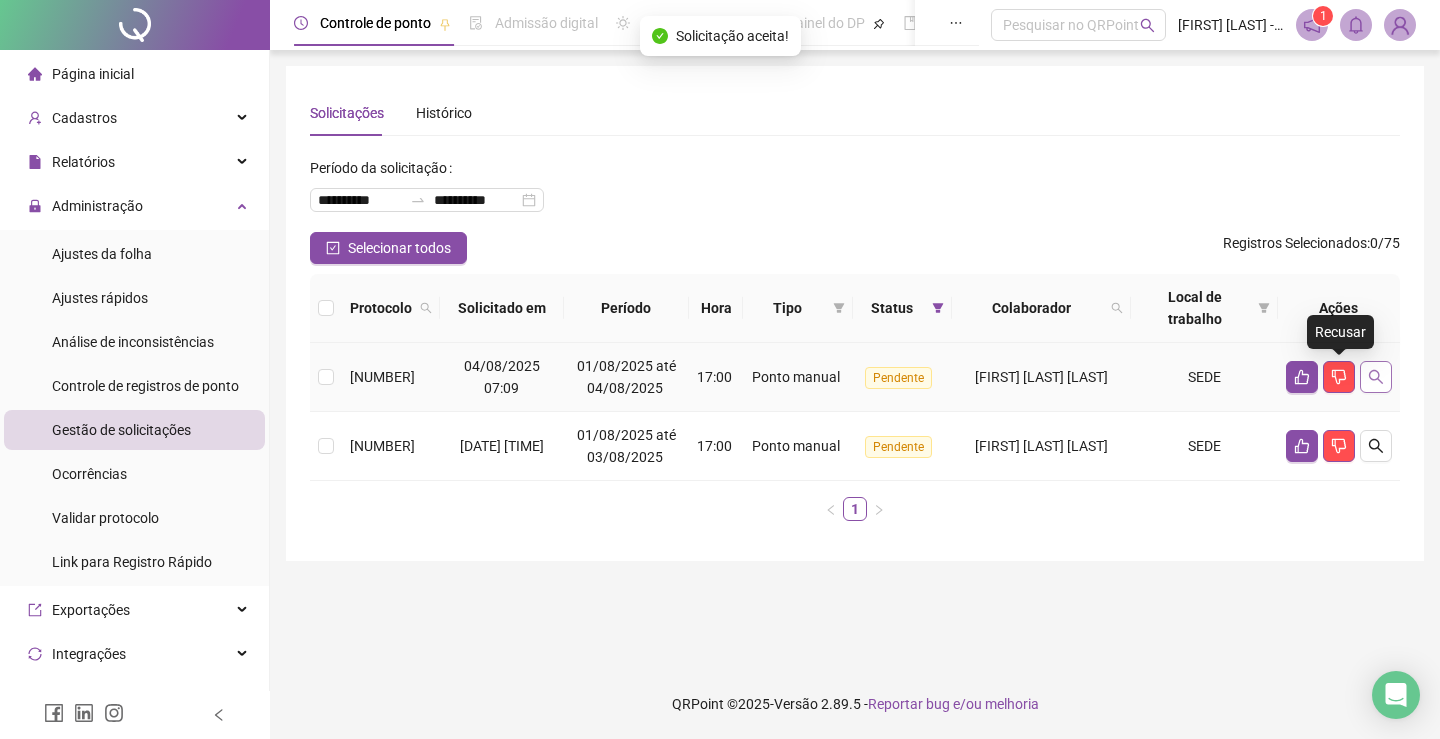 click 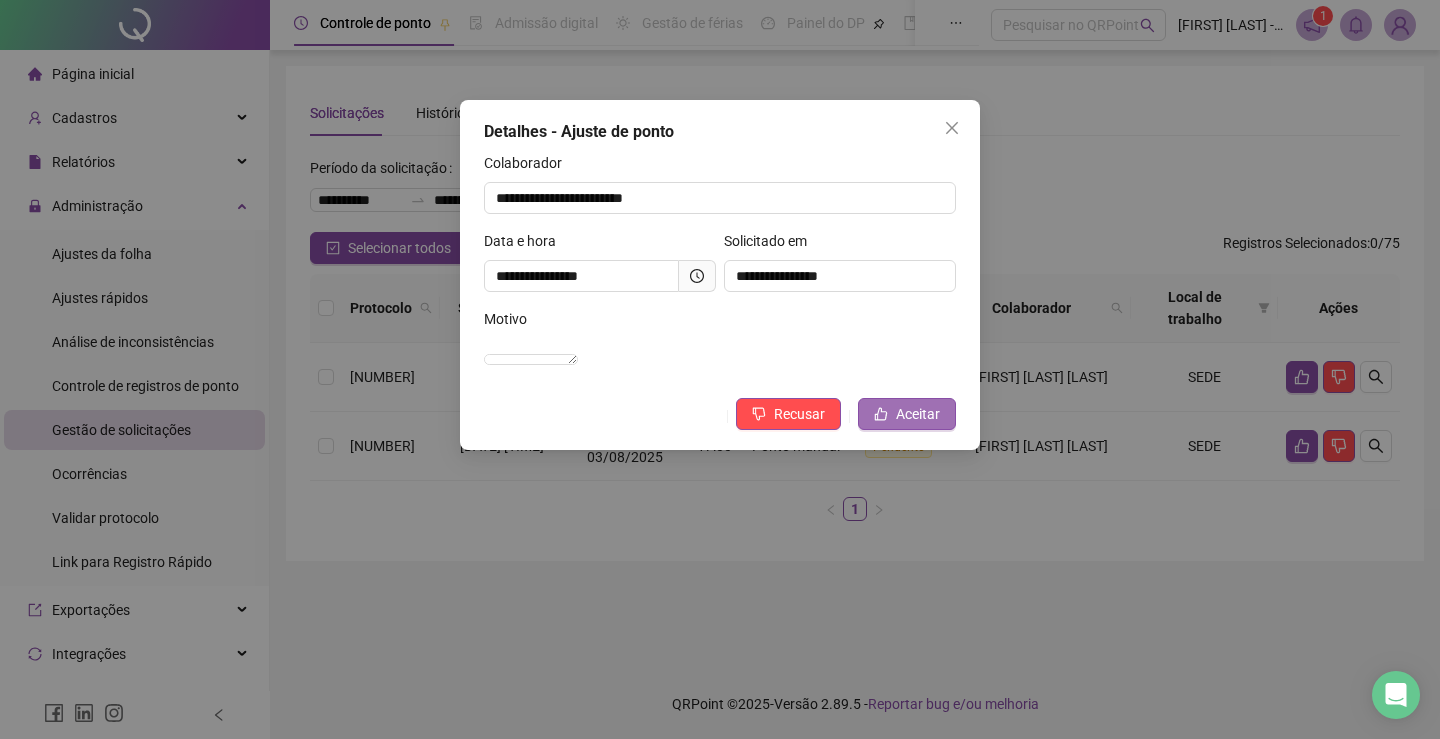 click on "Aceitar" at bounding box center [918, 414] 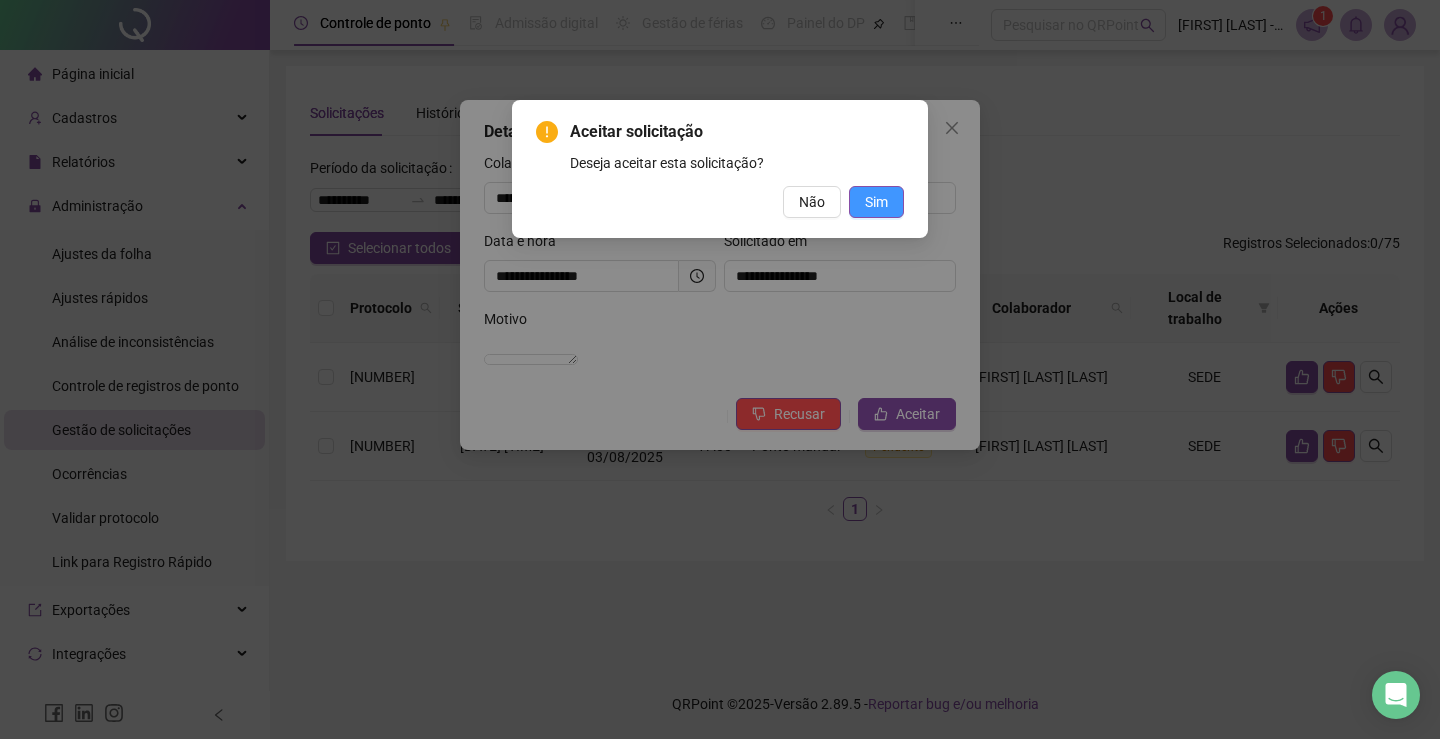 click on "Sim" at bounding box center [876, 202] 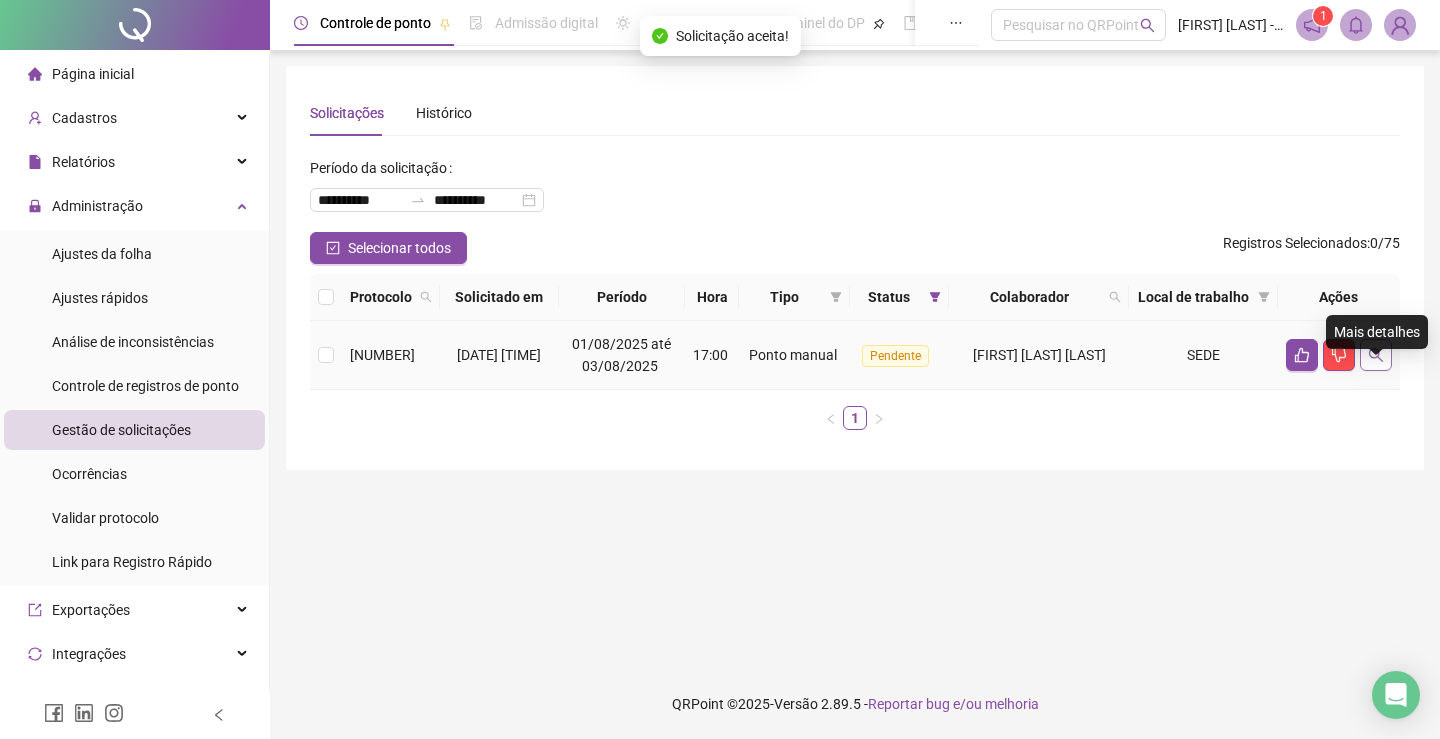 click 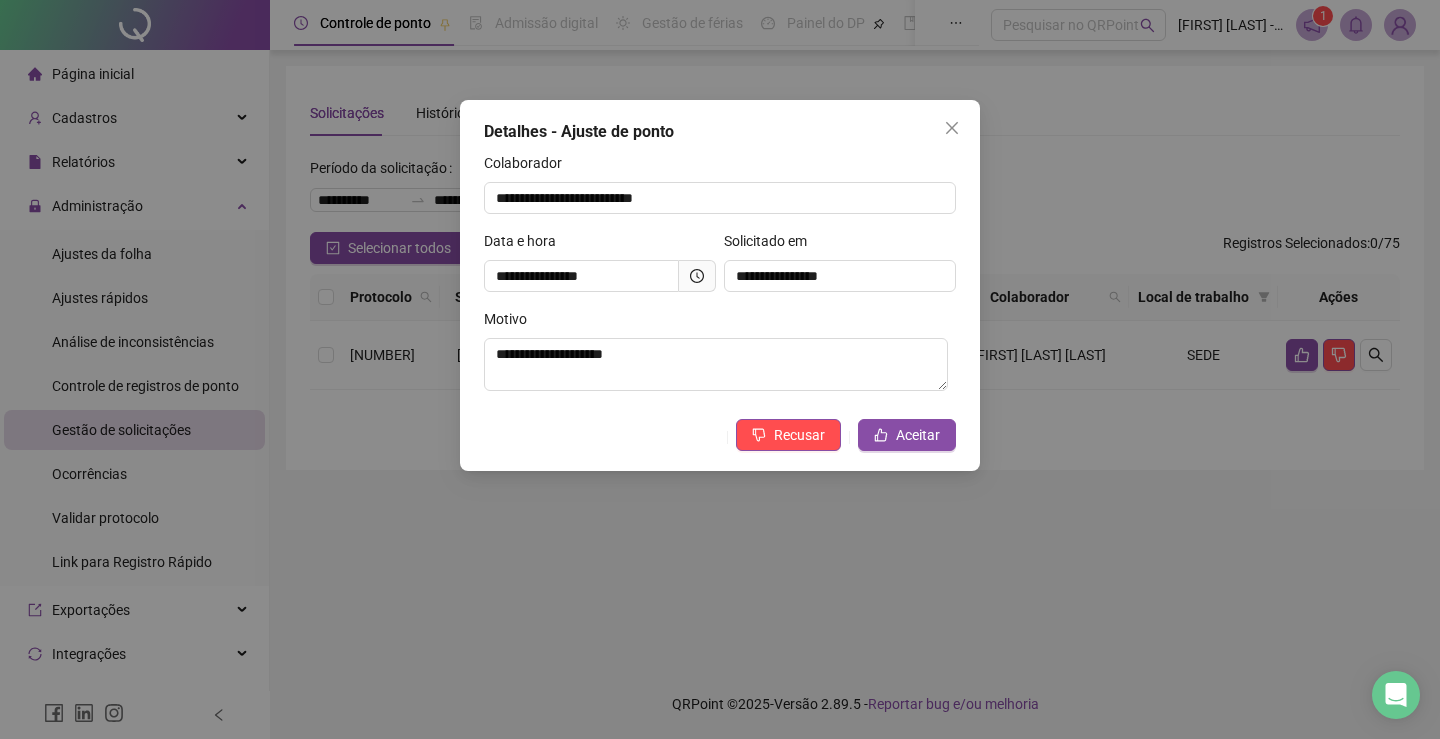 click 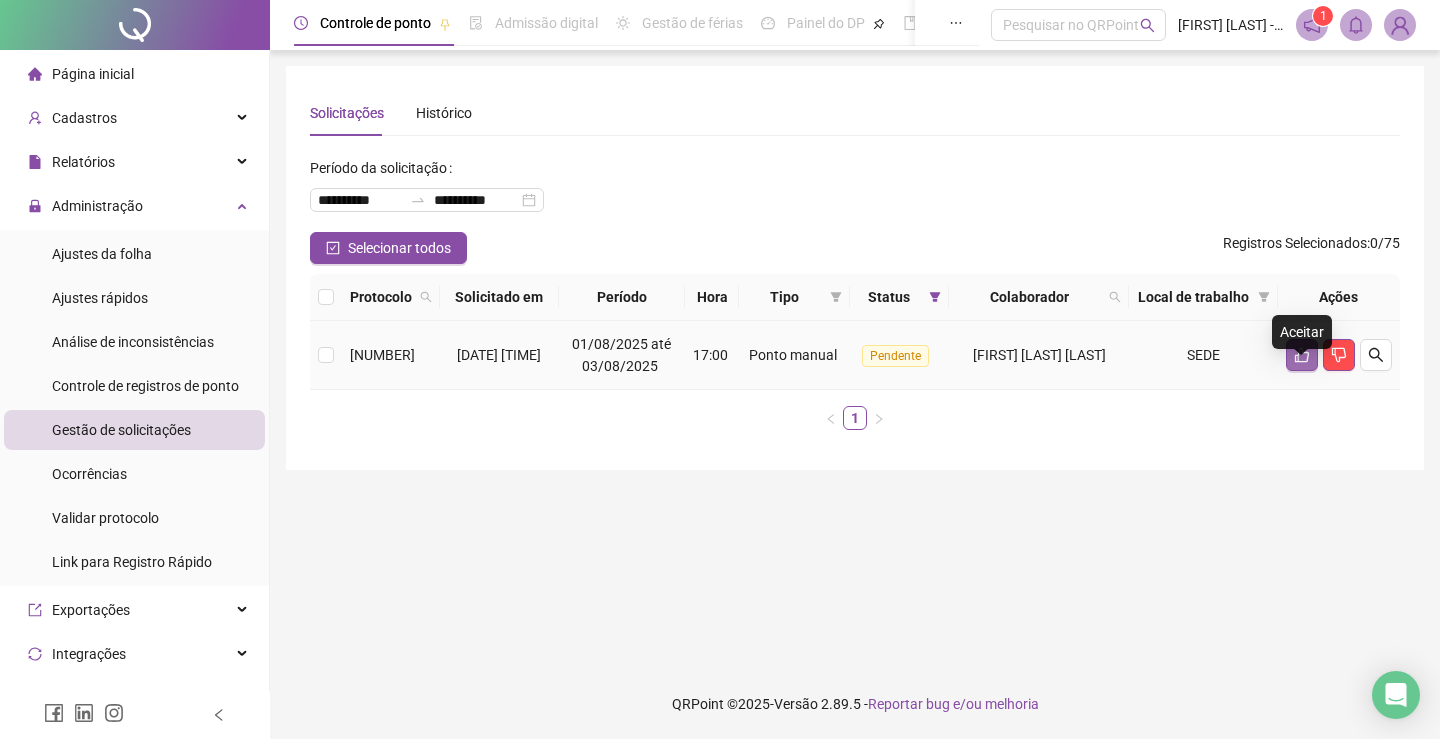 click 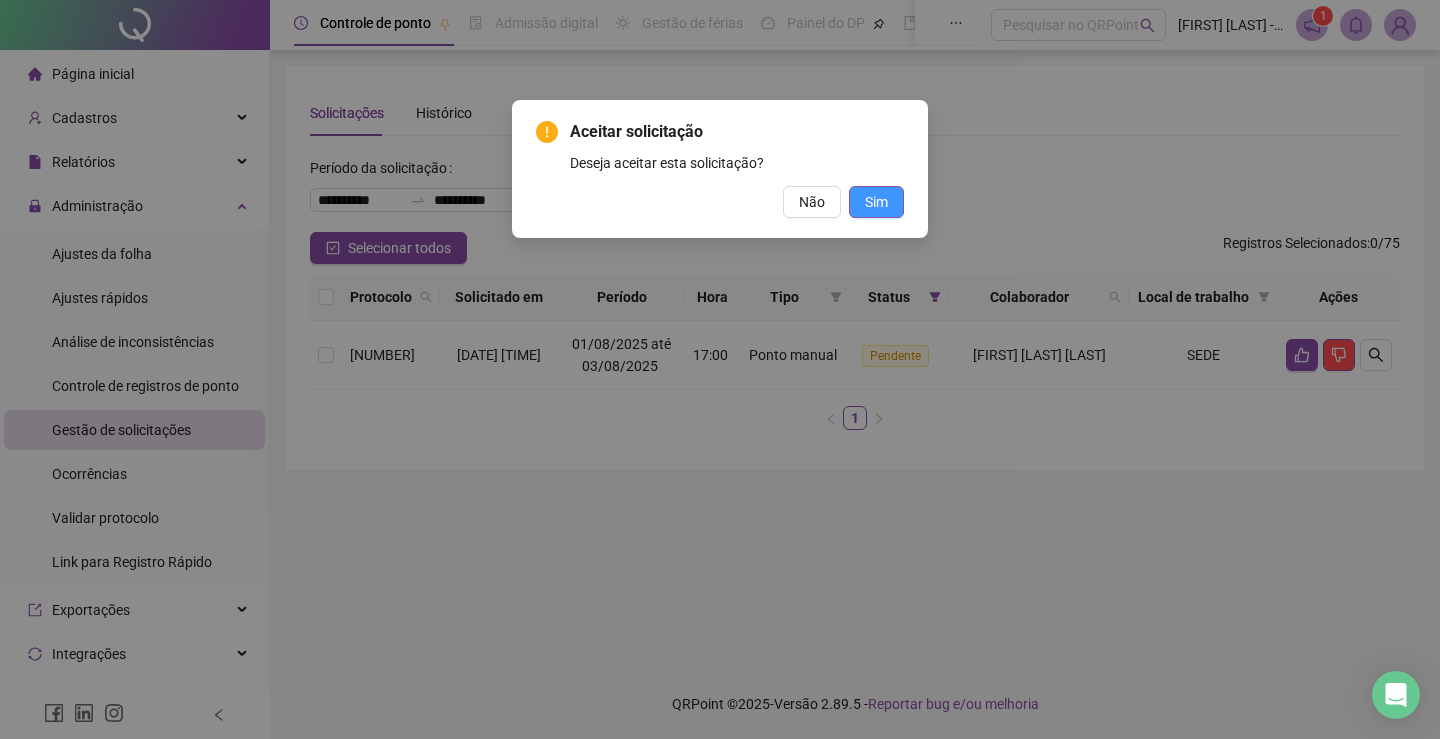click on "Sim" at bounding box center (876, 202) 